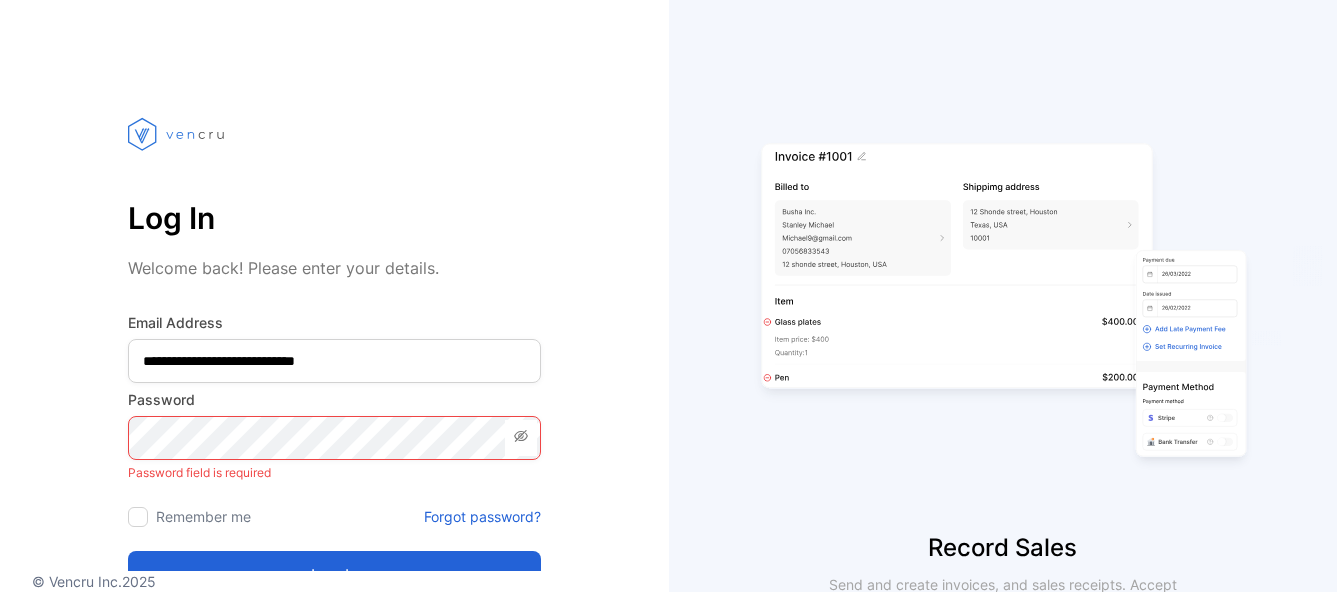 scroll, scrollTop: 0, scrollLeft: 0, axis: both 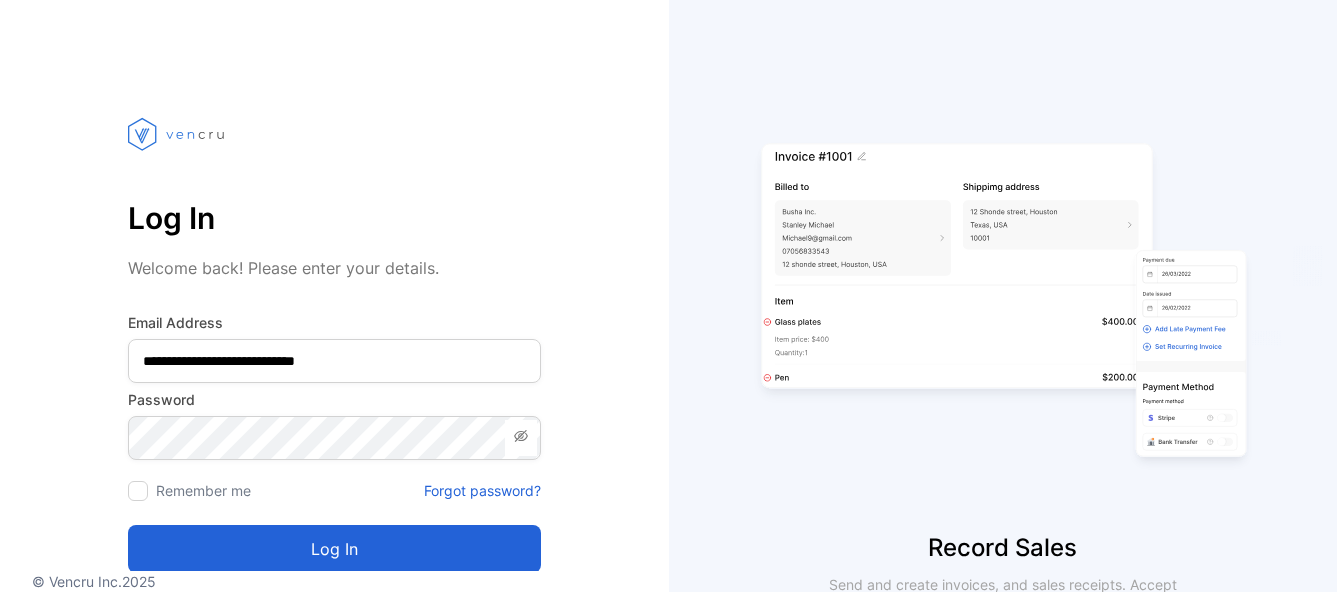 click on "Log in" at bounding box center (334, 549) 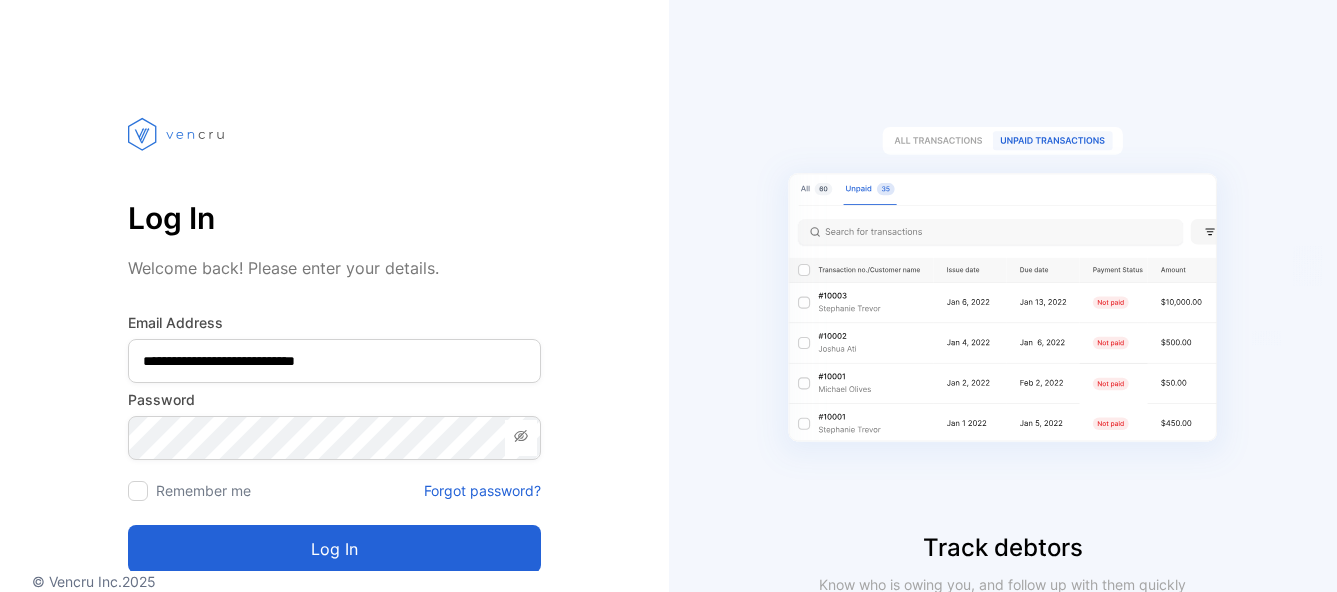 scroll, scrollTop: 0, scrollLeft: 0, axis: both 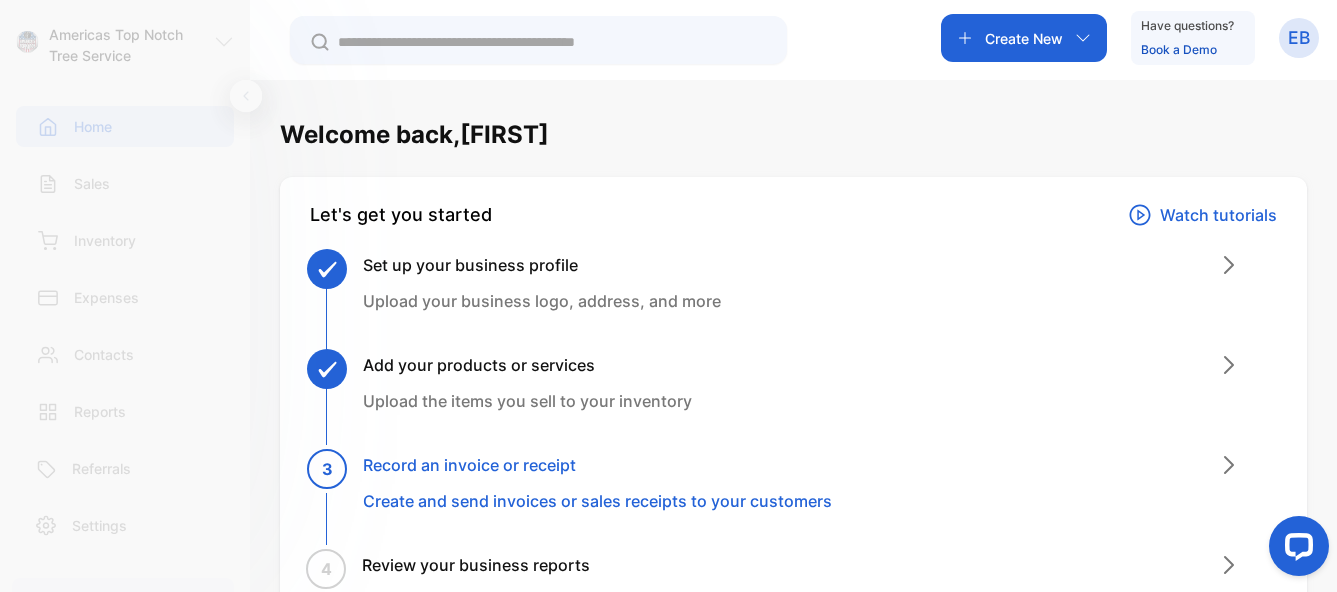 click on "Create New" at bounding box center [1024, 38] 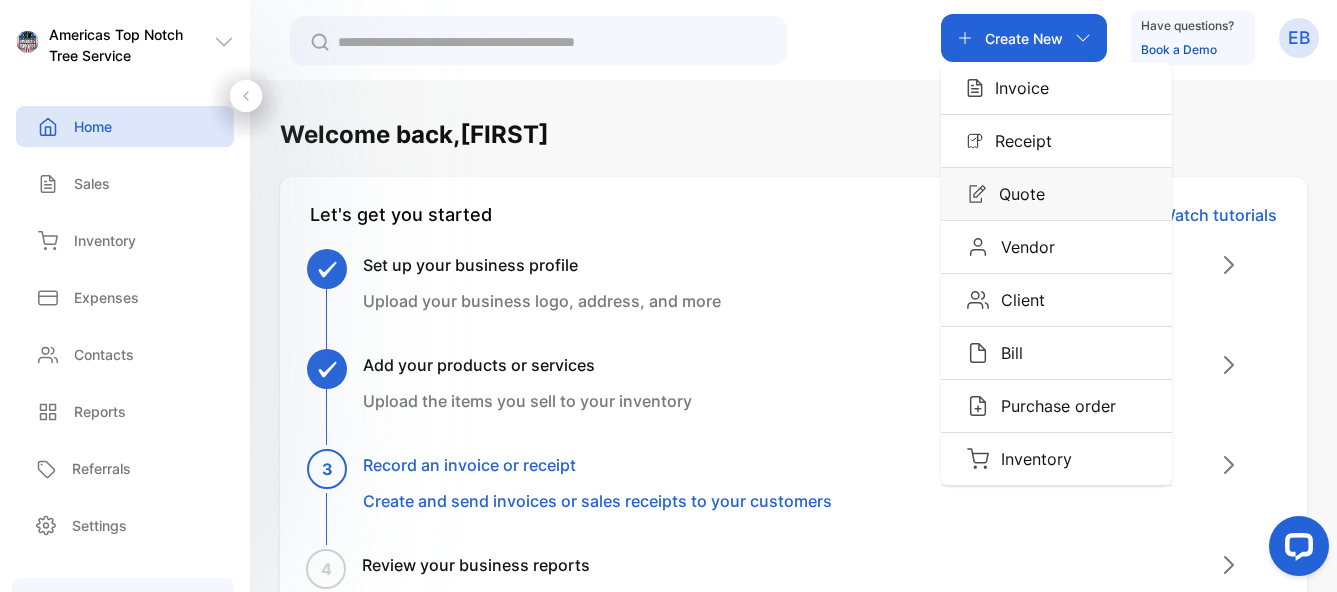 click on "Quote" at bounding box center (1056, 194) 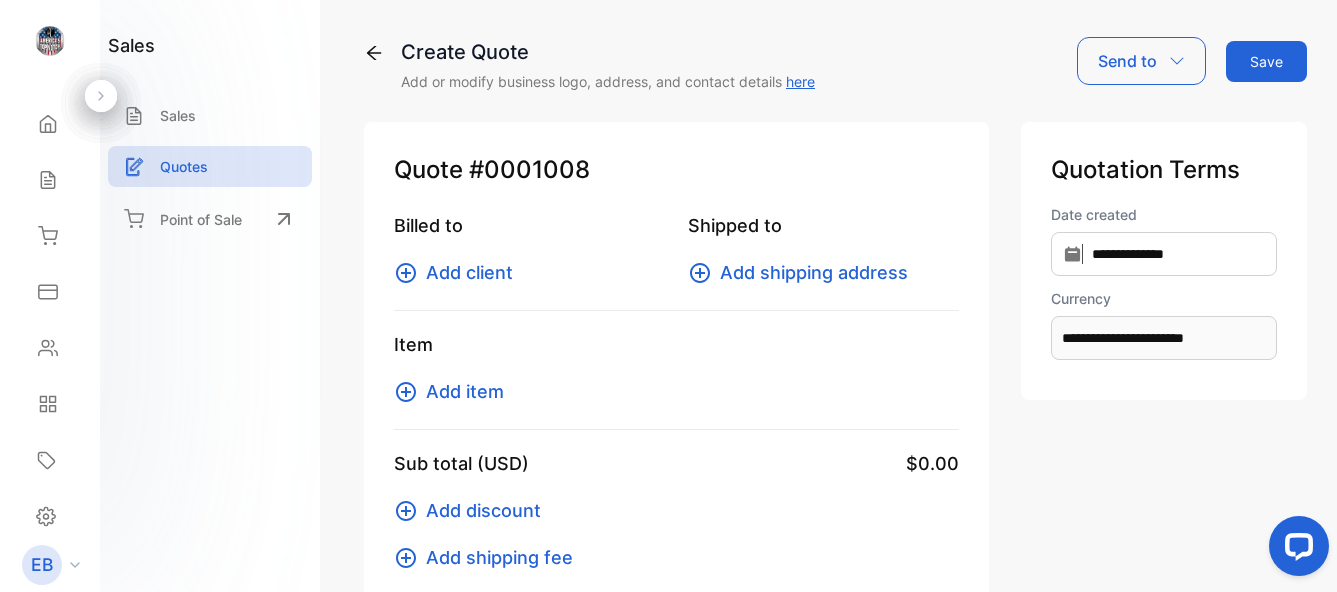 type on "**********" 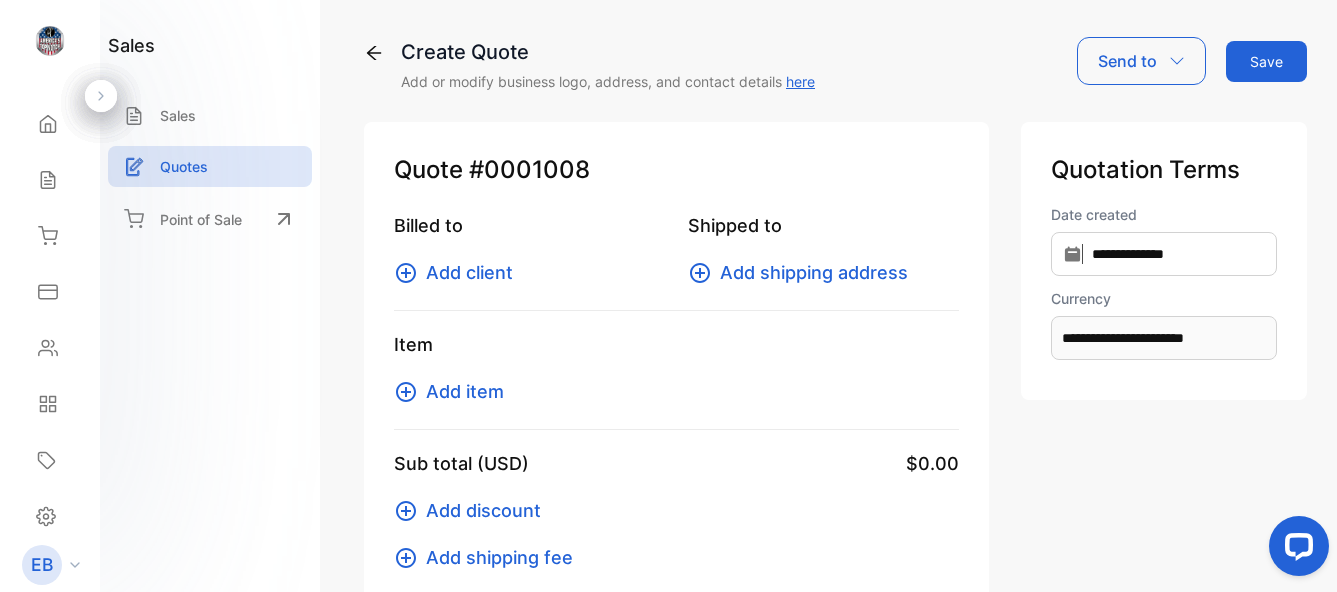 click on "Add client" at bounding box center (469, 272) 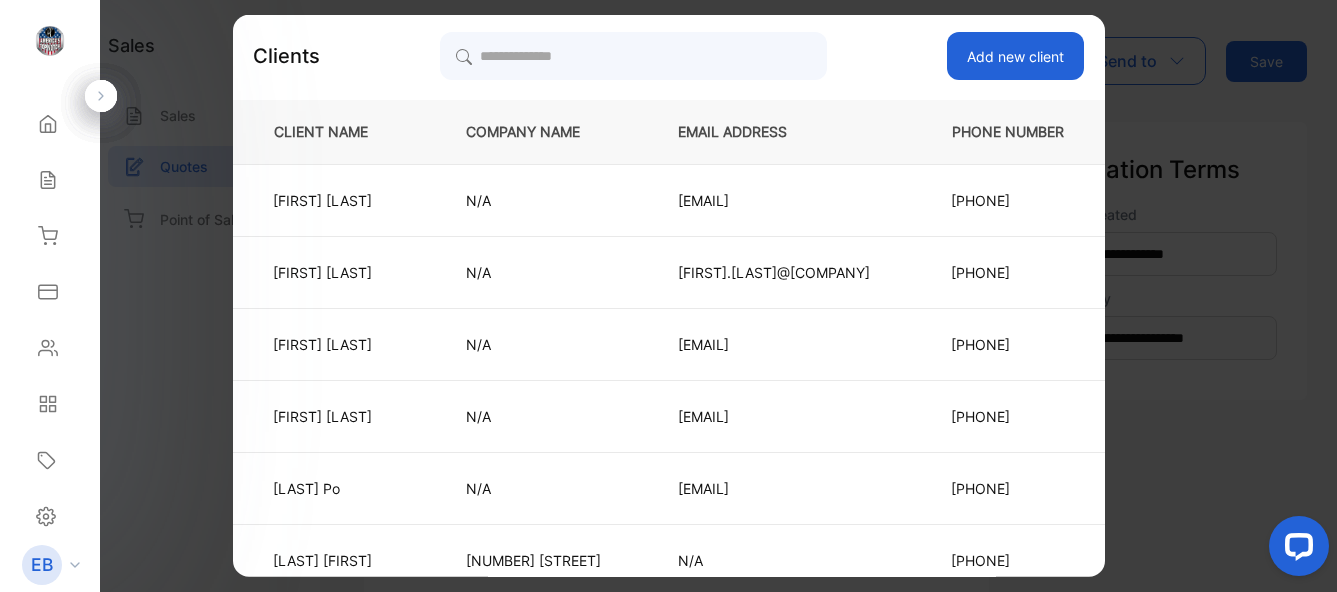 click on "Add new client" at bounding box center [1015, 56] 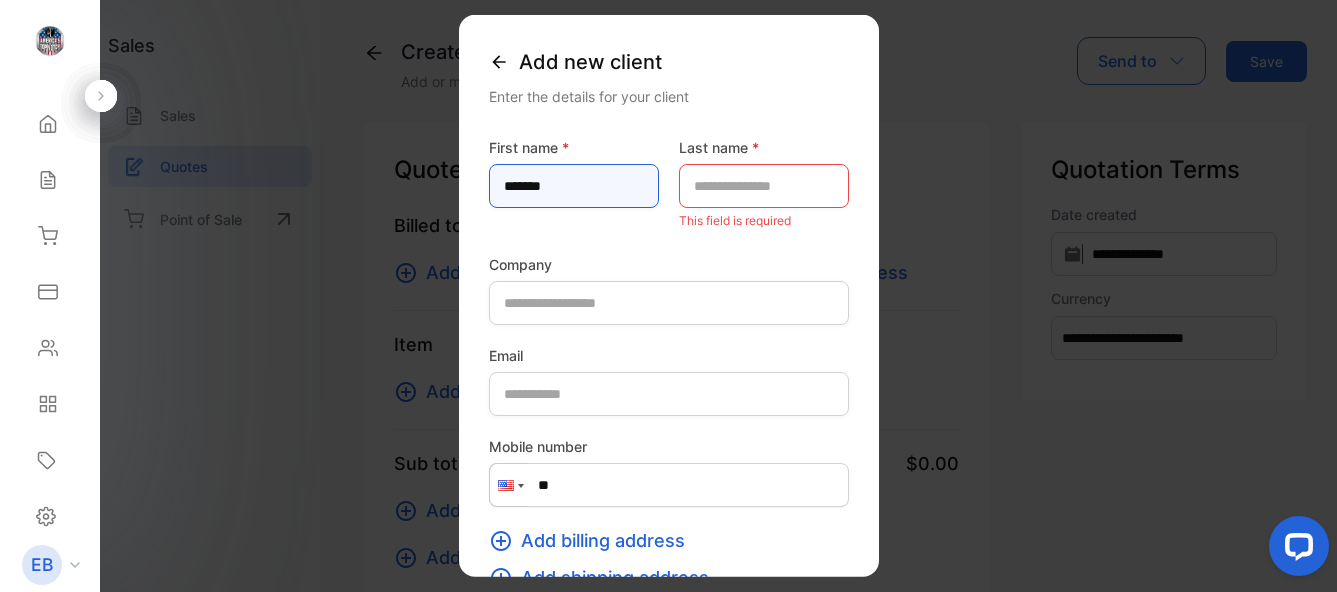 type on "*******" 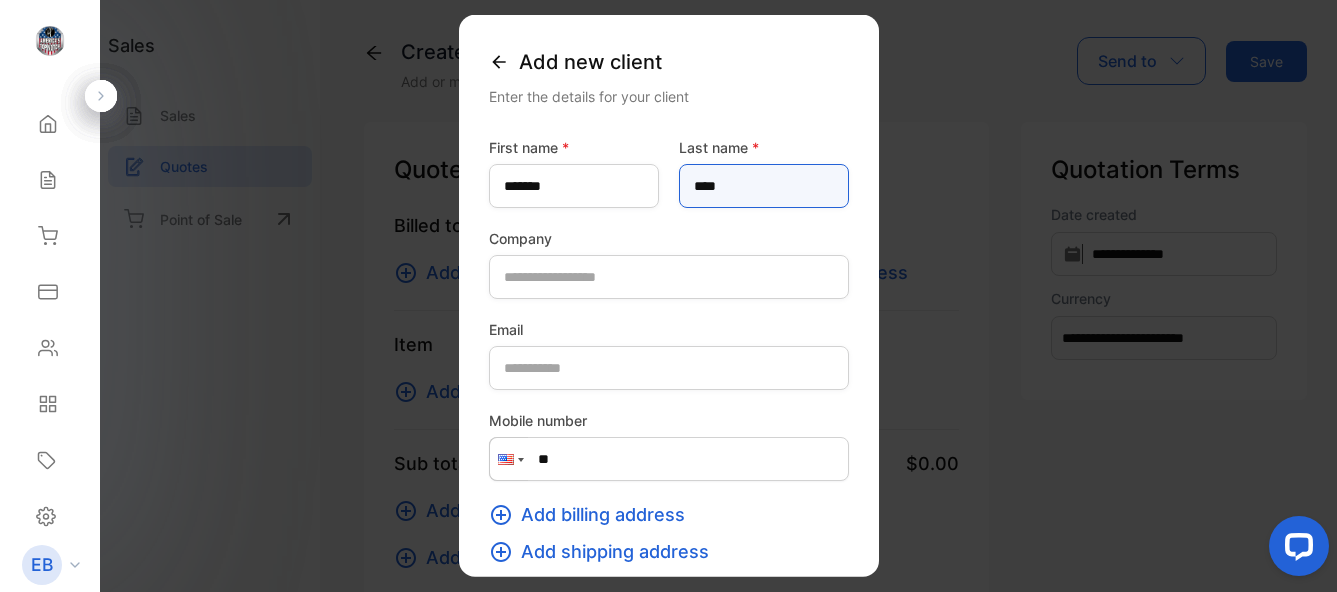 type on "****" 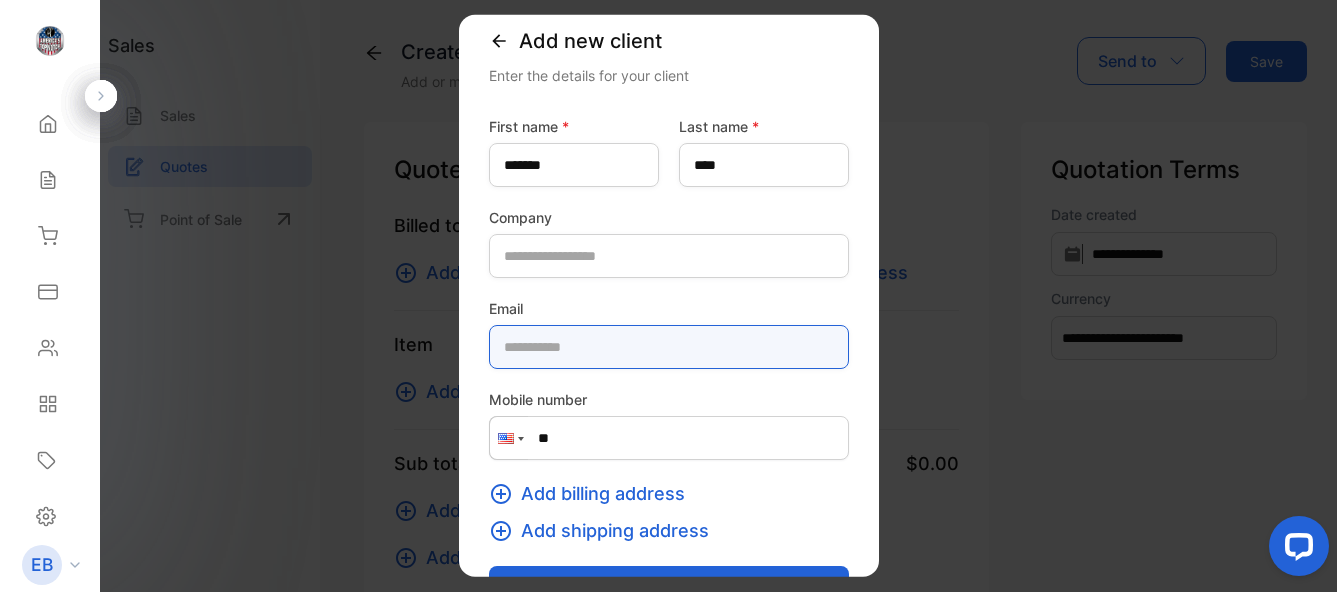 scroll, scrollTop: 82, scrollLeft: 0, axis: vertical 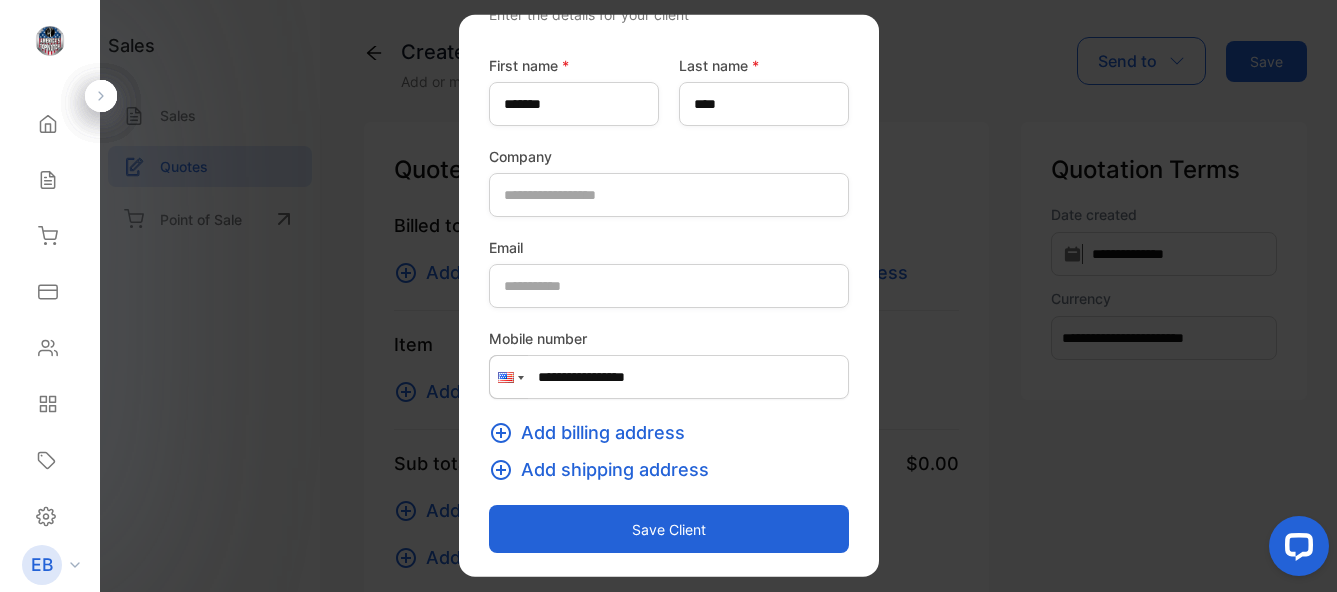 type on "**********" 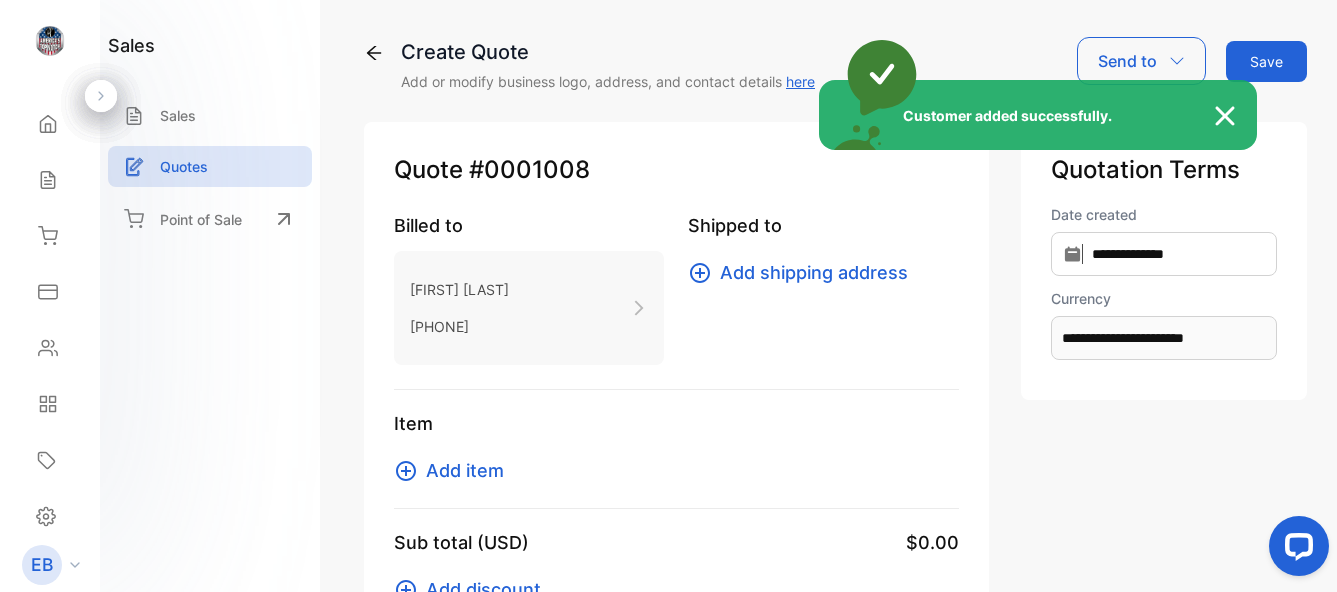 click on "Customer added successfully." at bounding box center [668, 296] 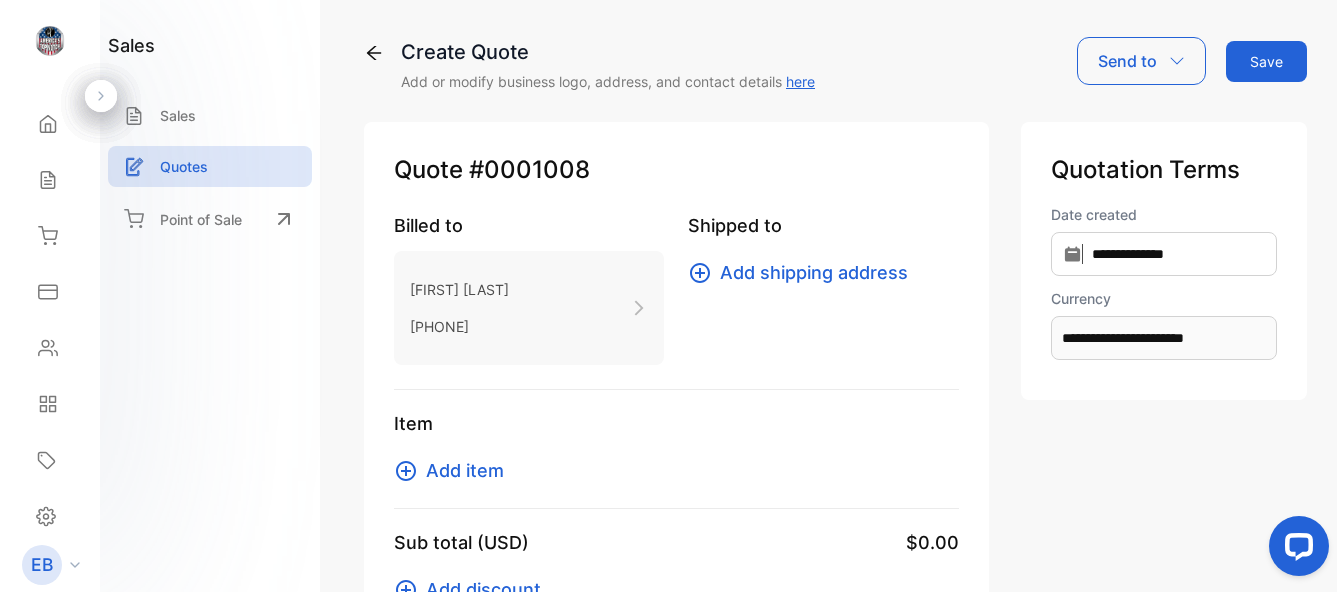 click on "Add shipping address" at bounding box center [814, 272] 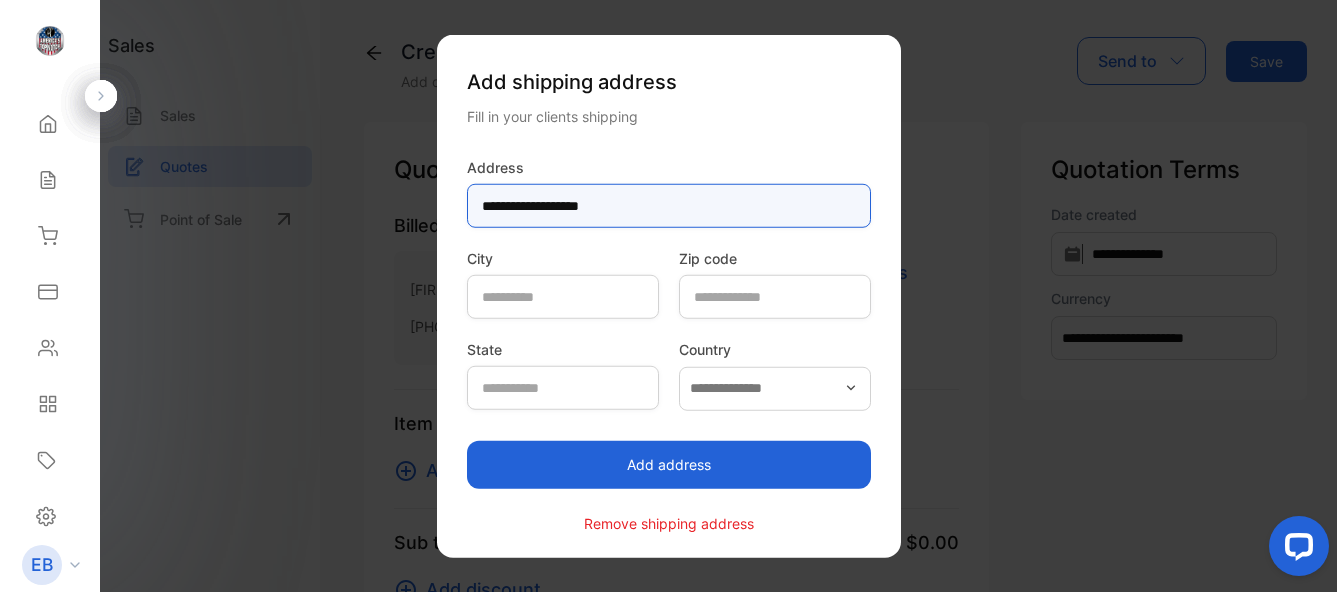 type on "**********" 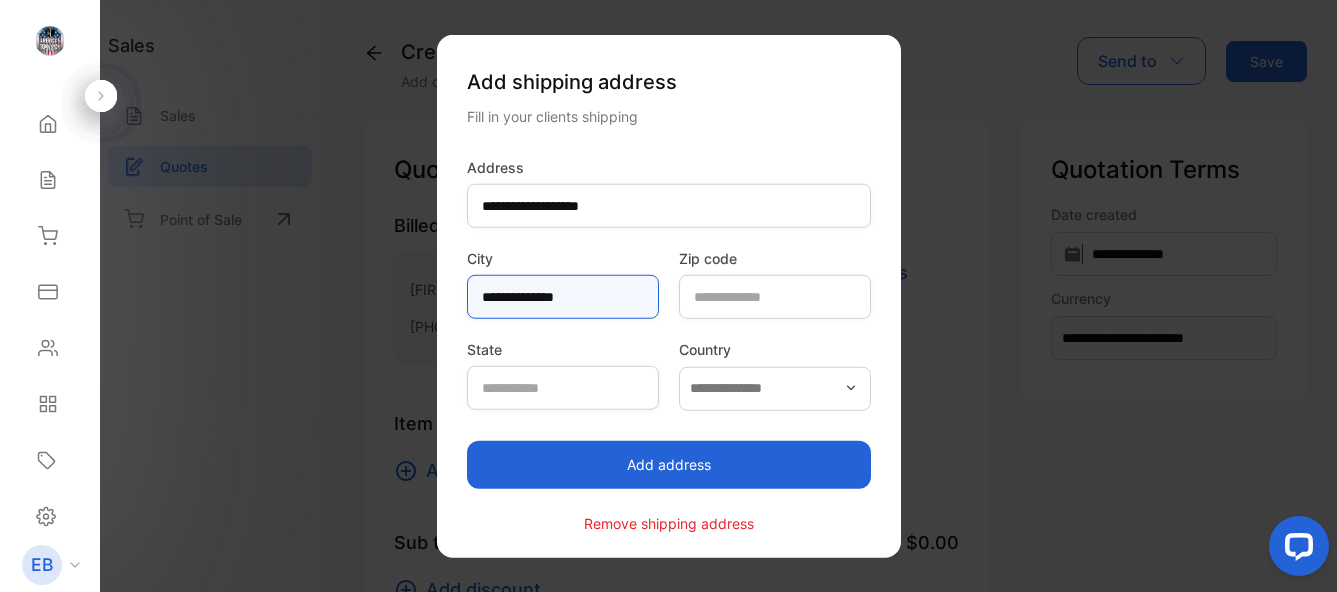type on "**********" 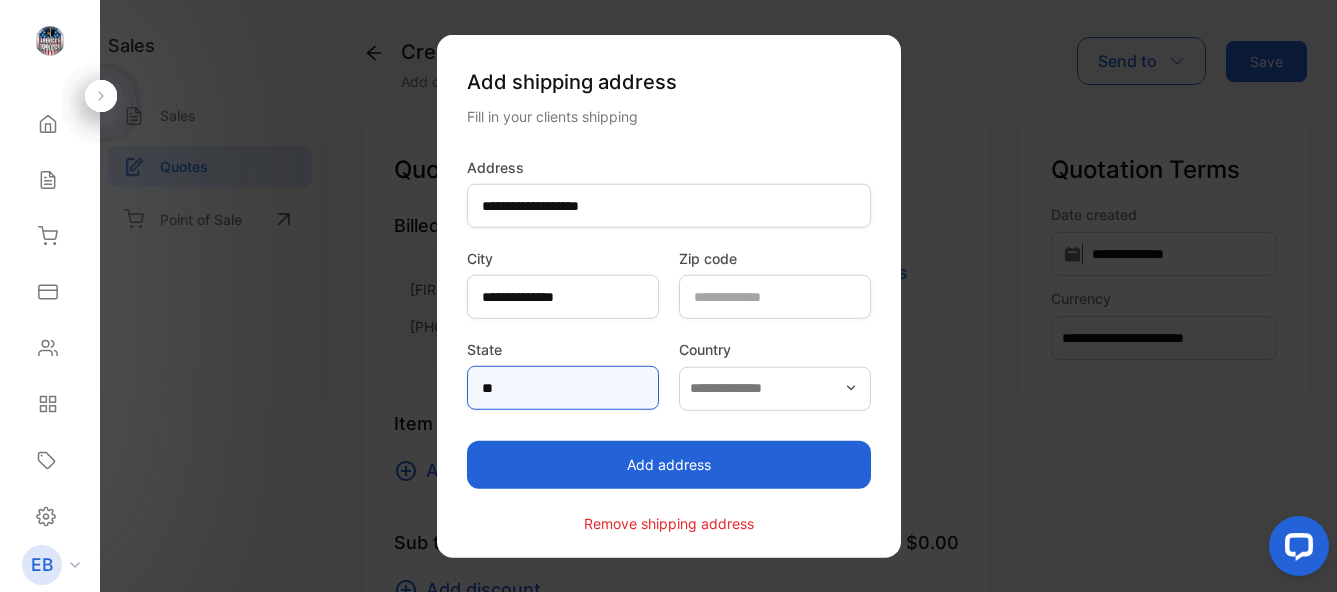 type on "**" 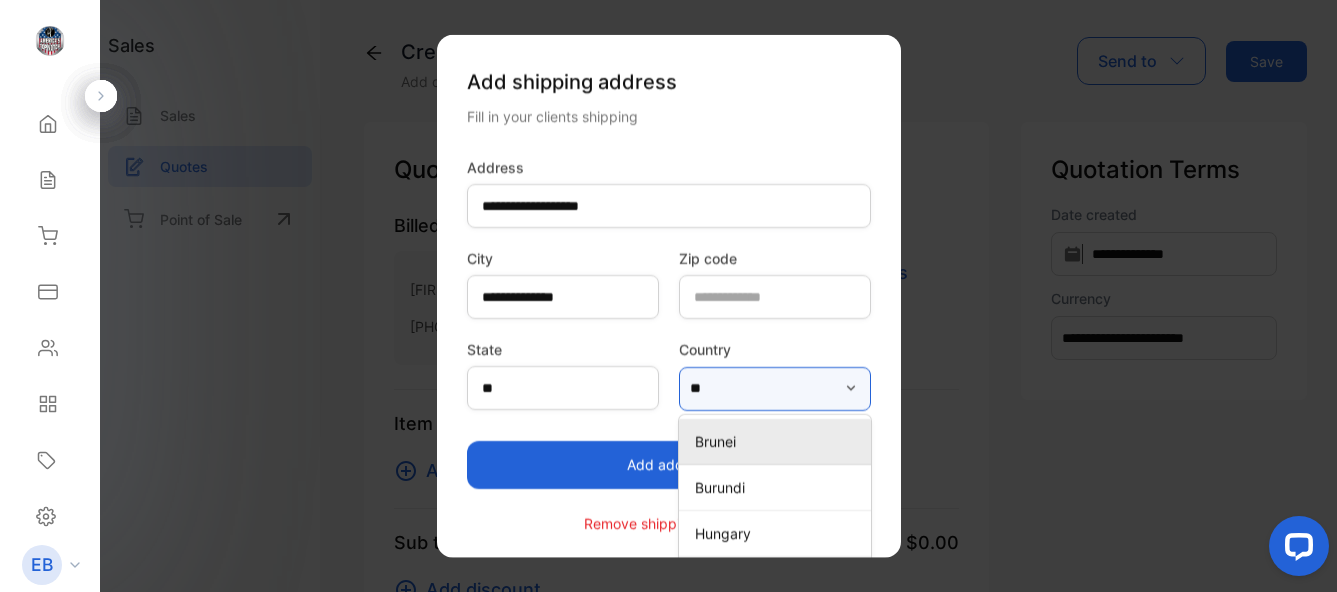 type on "**********" 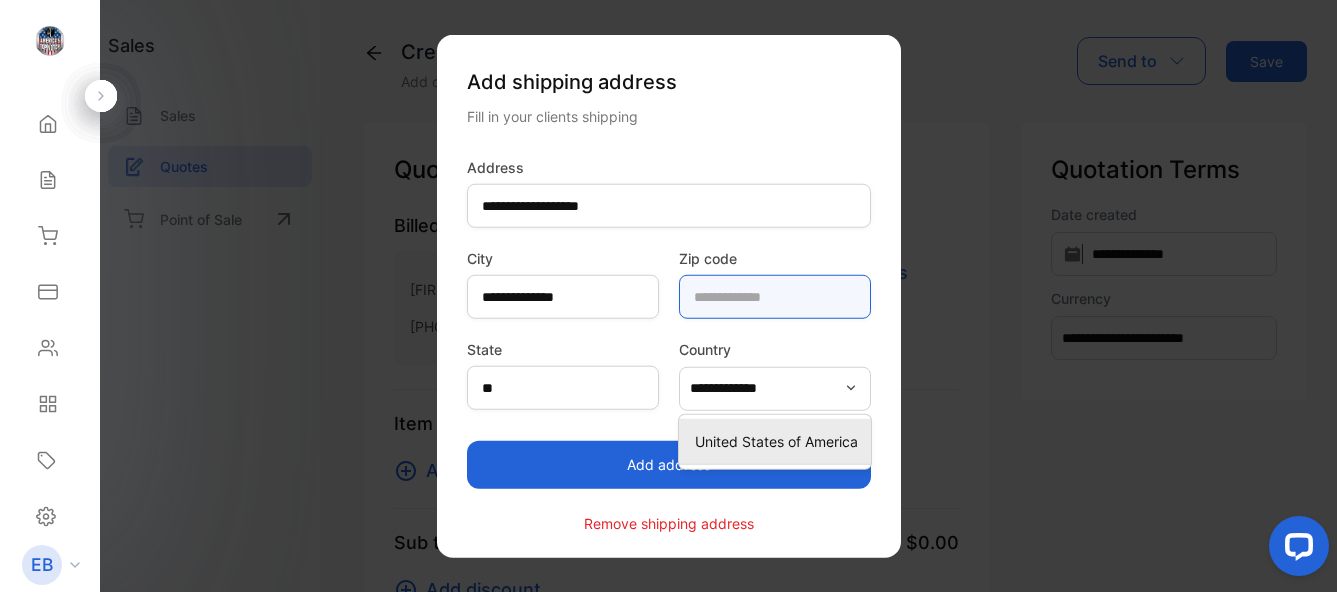 type 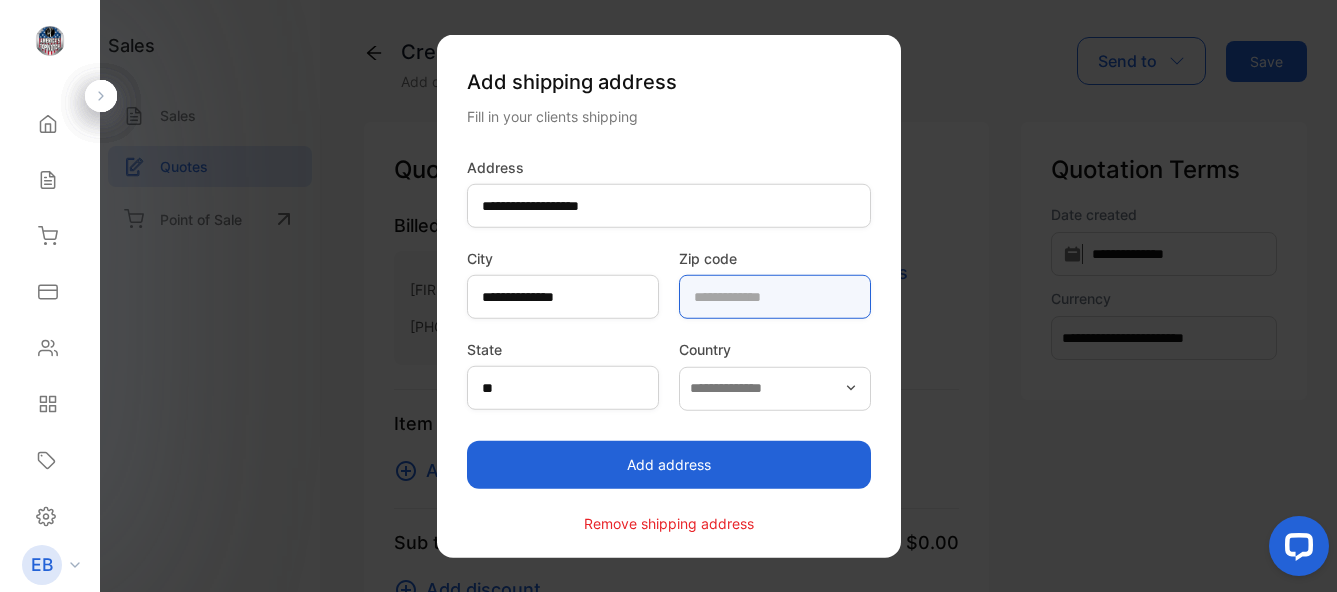 click at bounding box center [775, 297] 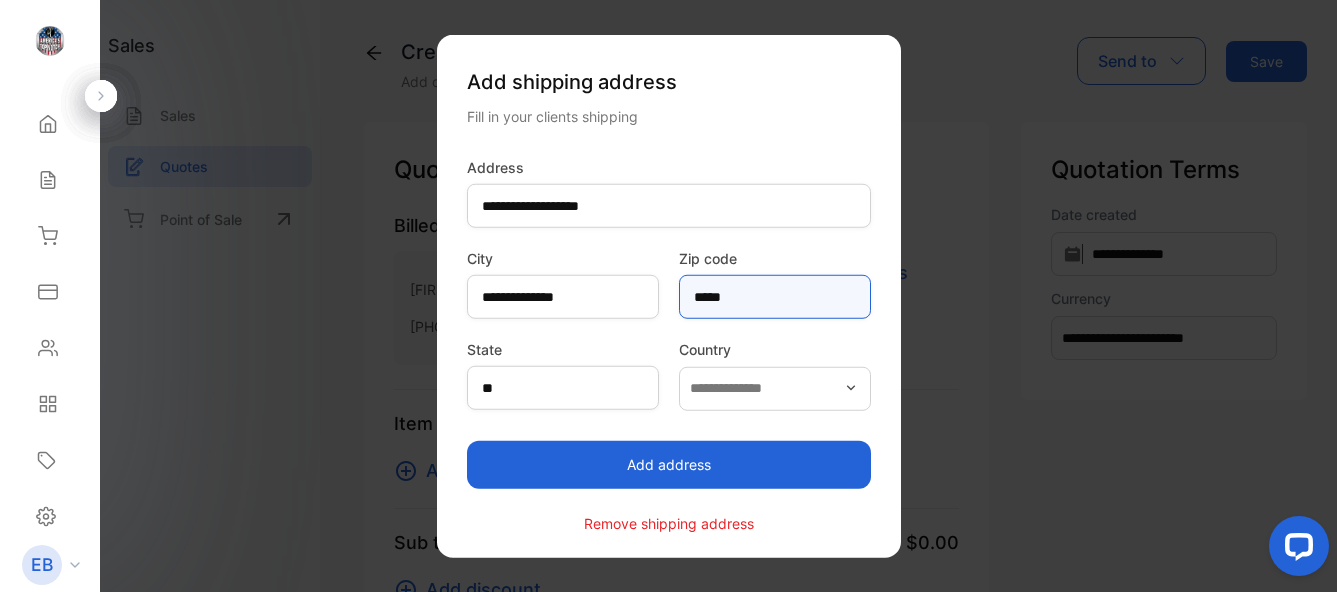 type on "*****" 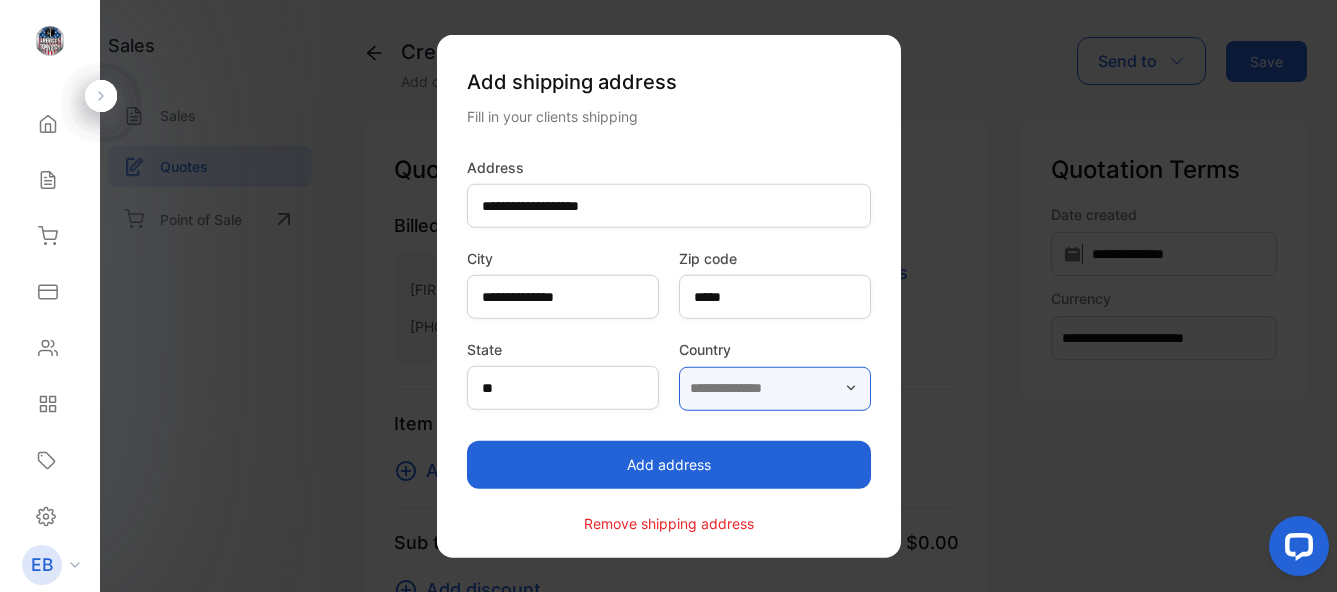 click at bounding box center [775, 388] 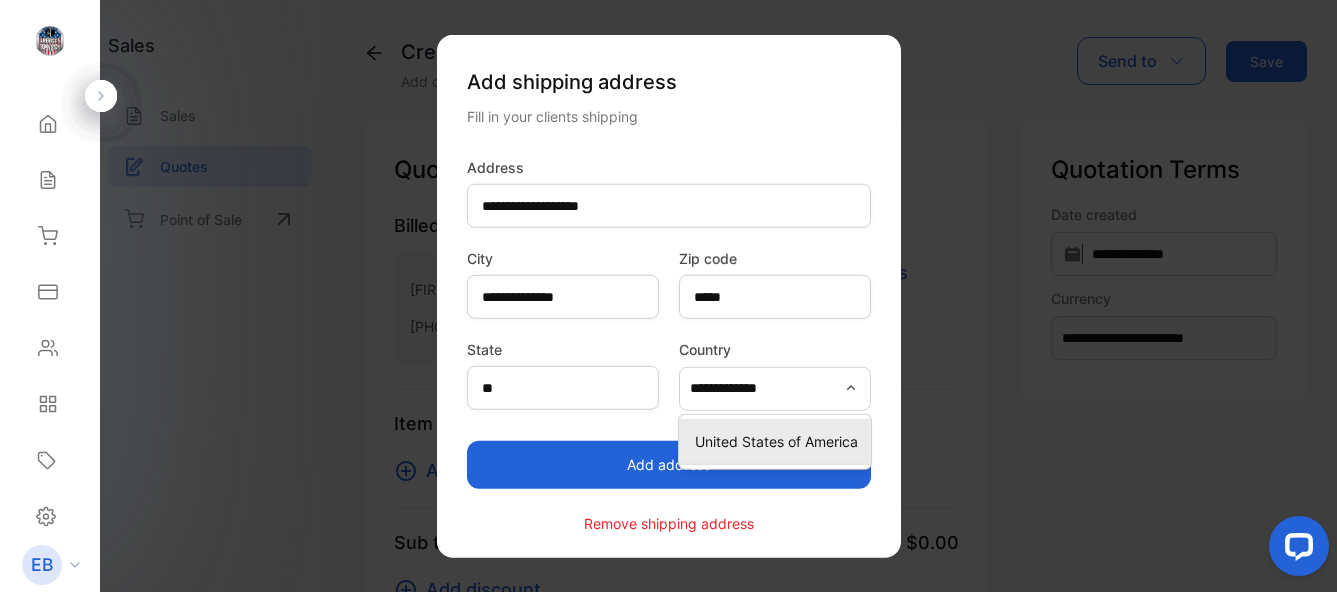 click on "United States of America" at bounding box center (779, 440) 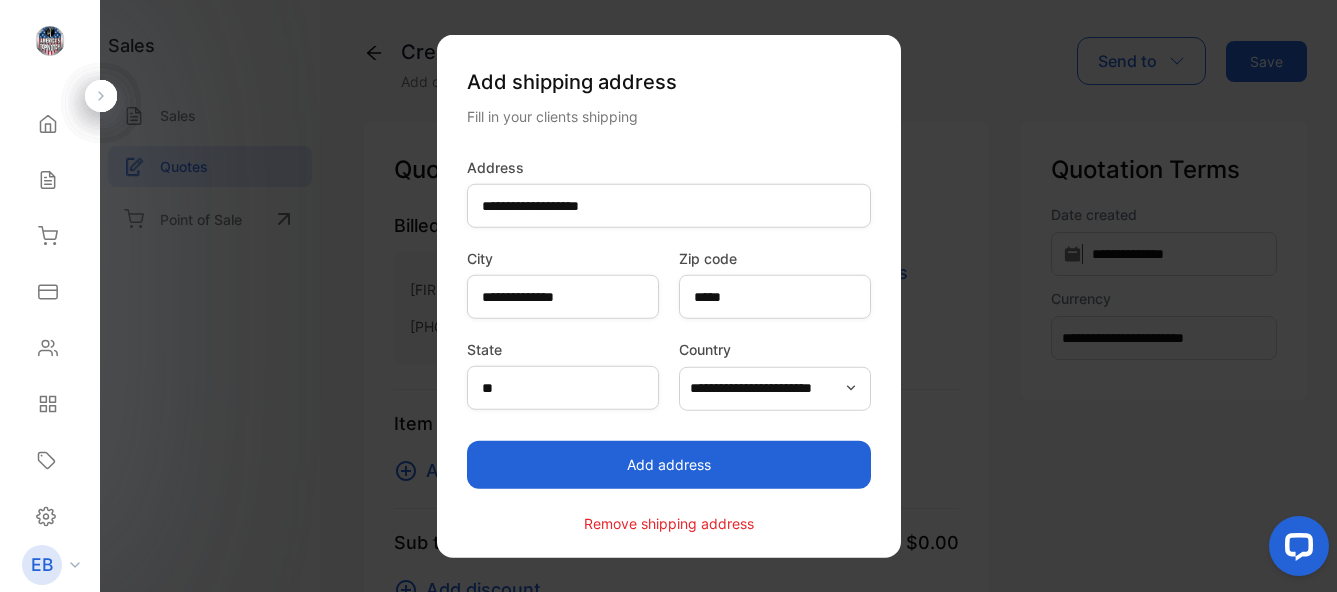 click on "Add address" at bounding box center (669, 464) 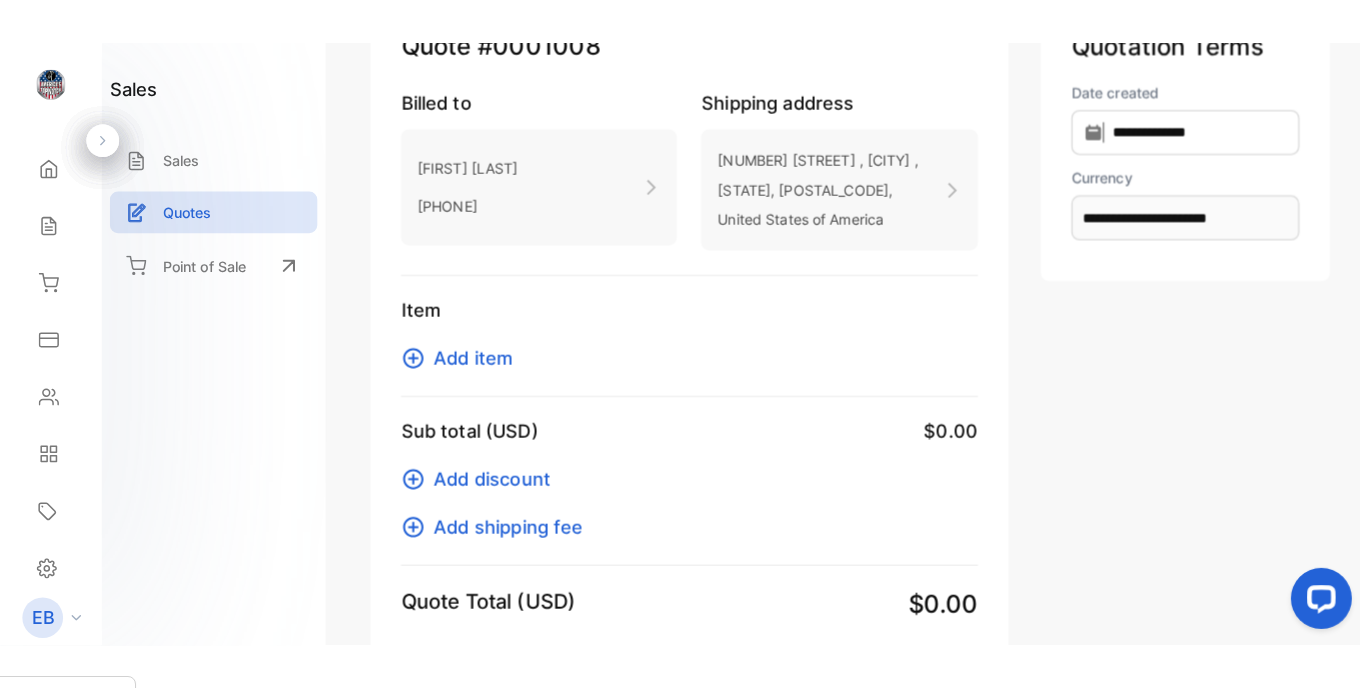 scroll, scrollTop: 281, scrollLeft: 0, axis: vertical 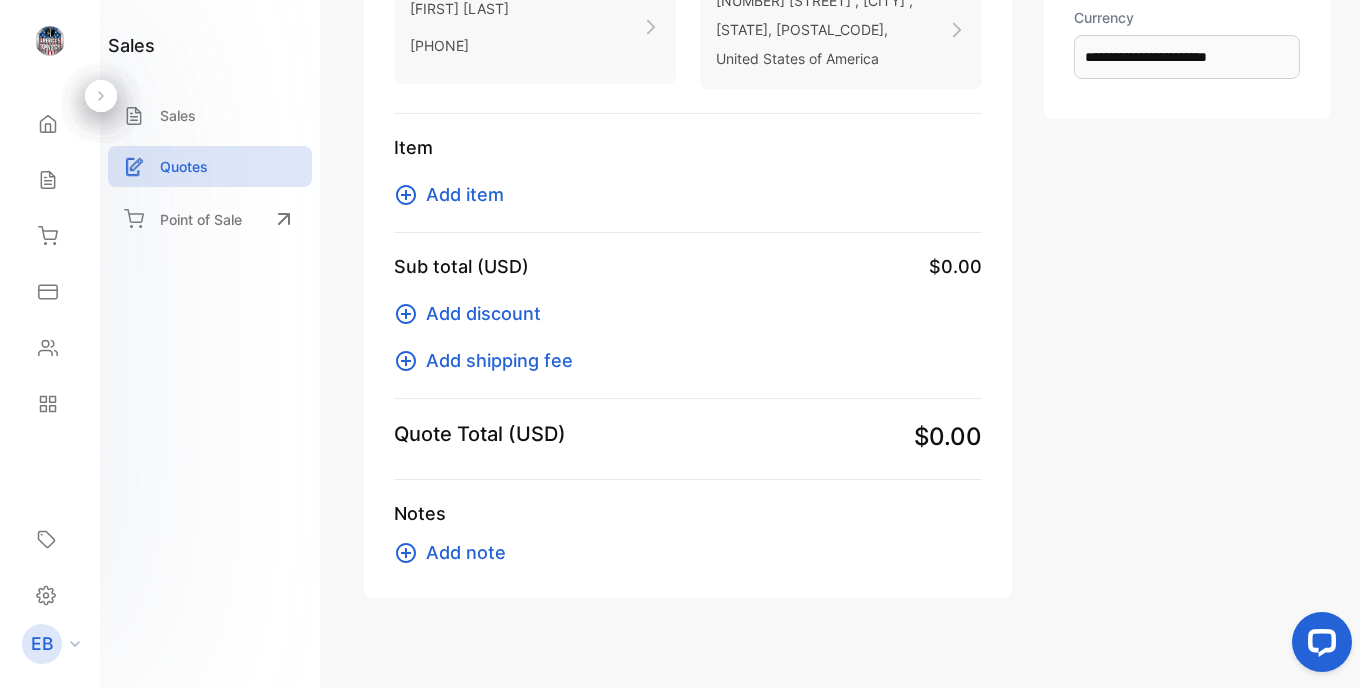 click on "Add item" at bounding box center [465, 194] 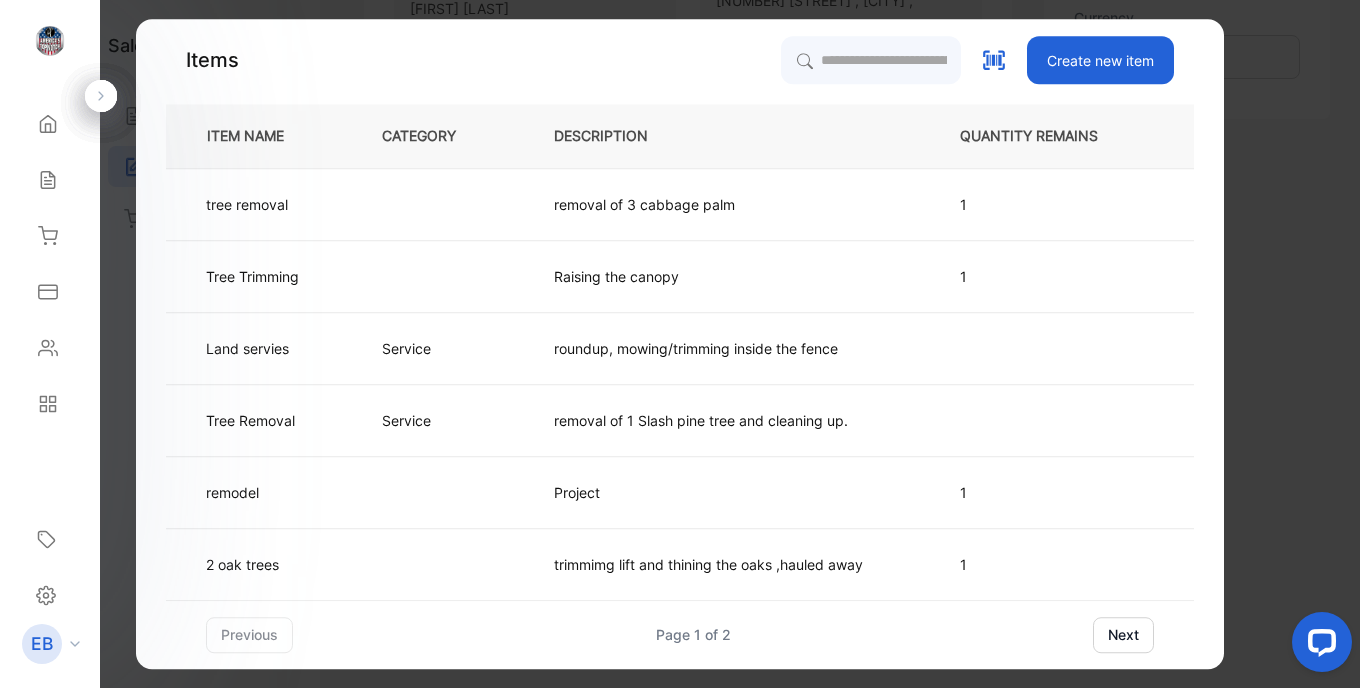click on "Create new item" at bounding box center (1100, 60) 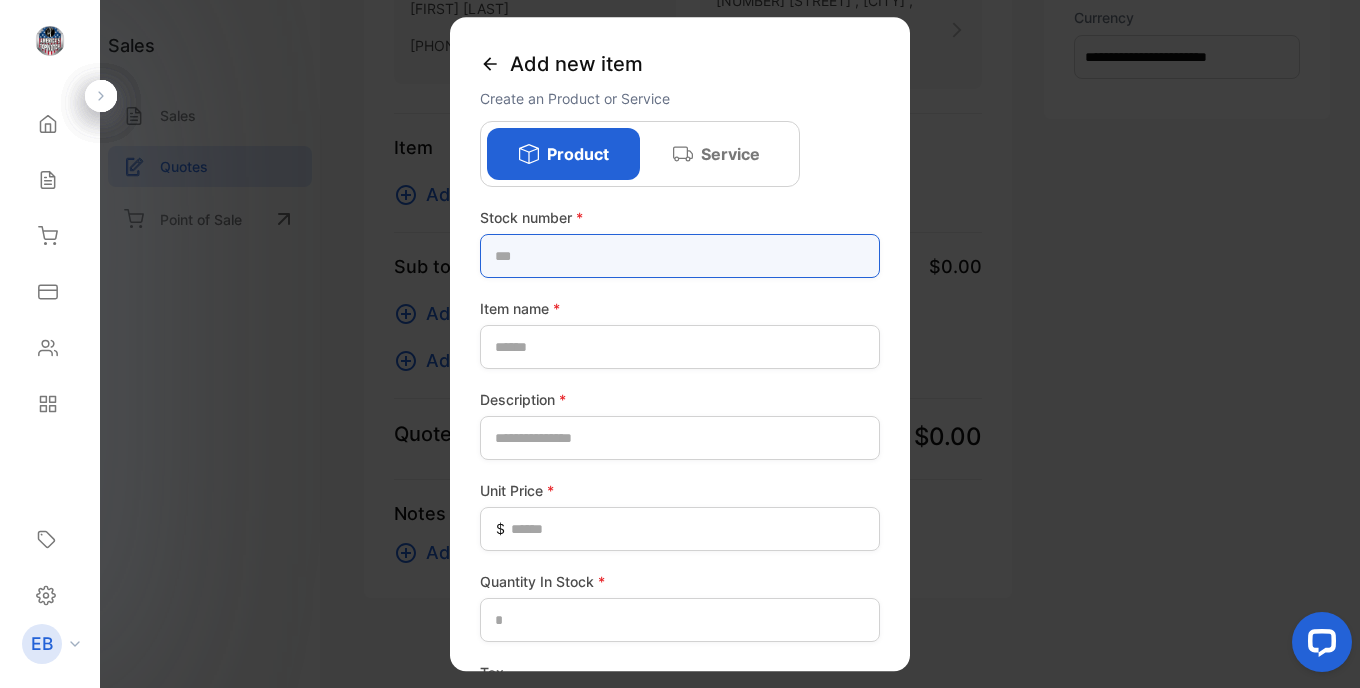 click at bounding box center [680, 256] 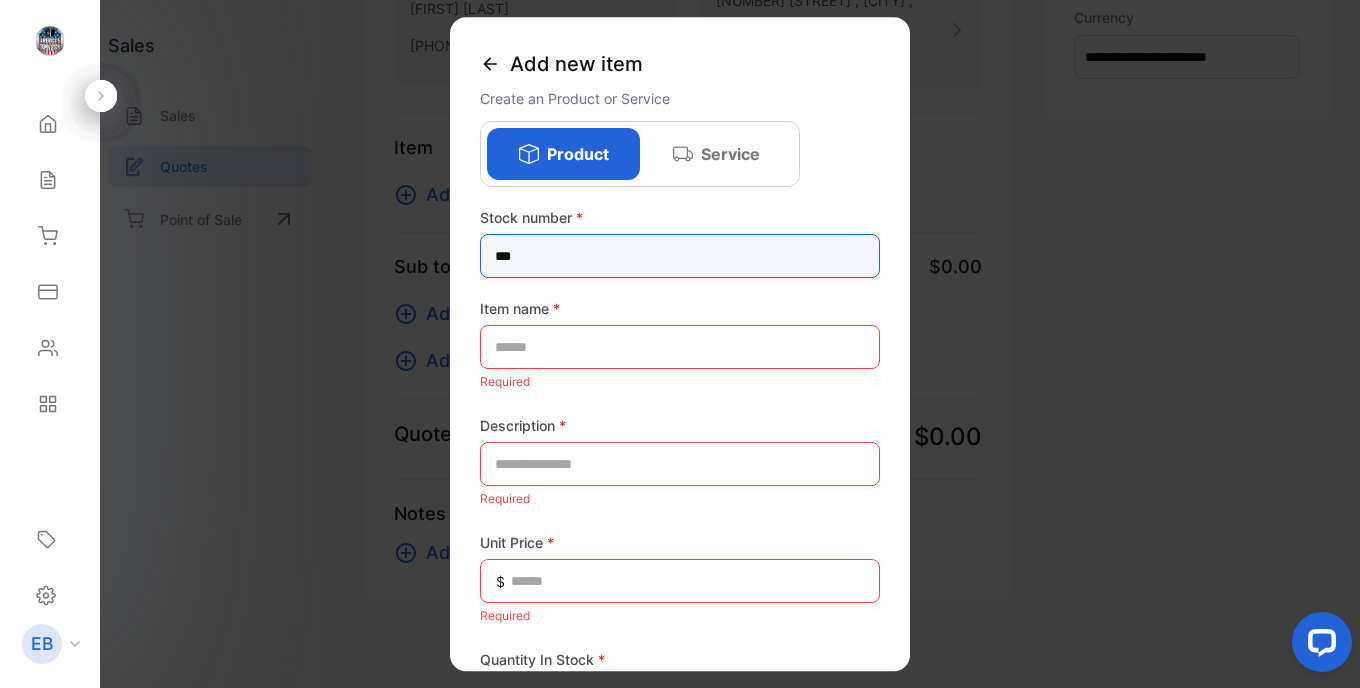 type on "***" 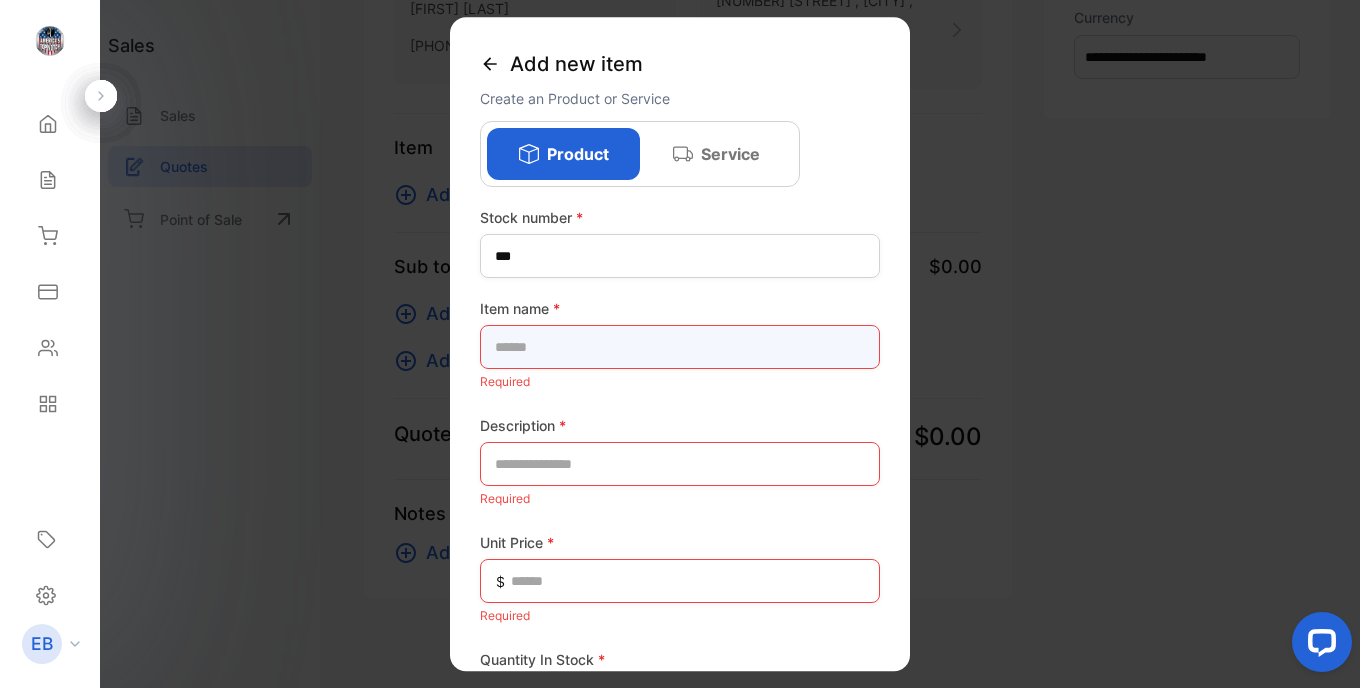 click at bounding box center (680, 347) 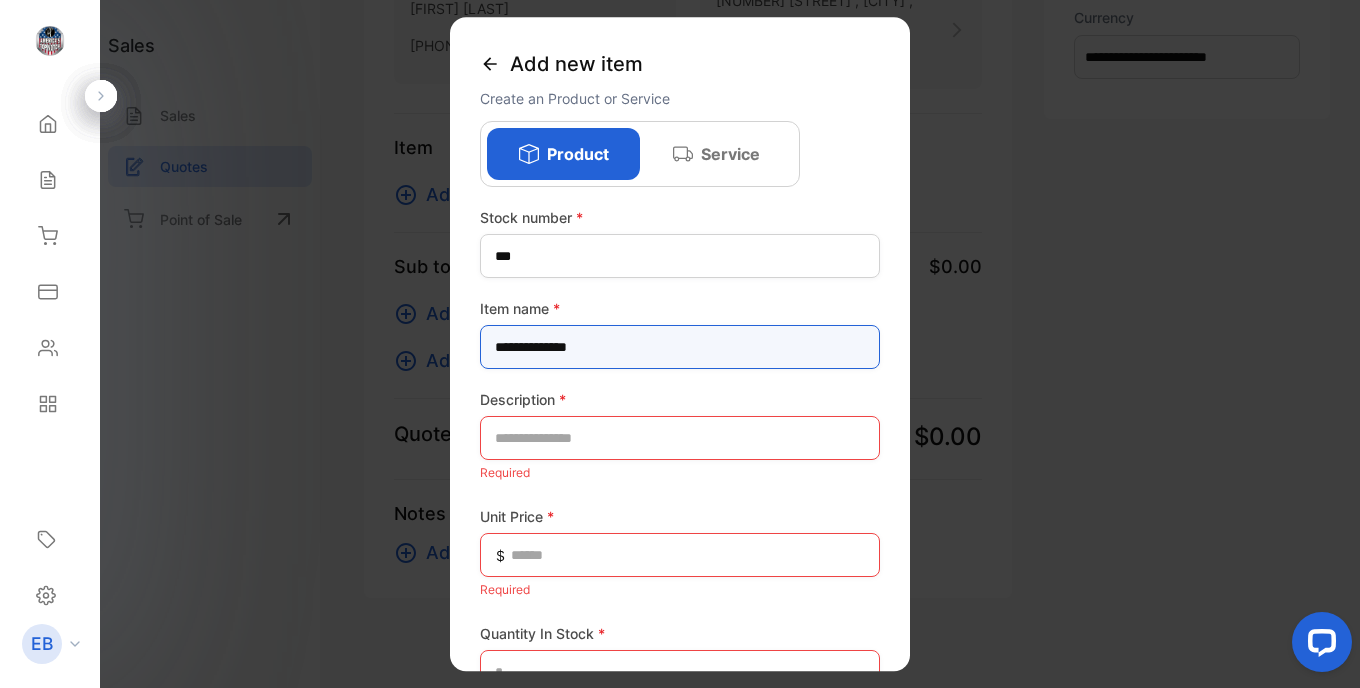 type on "**********" 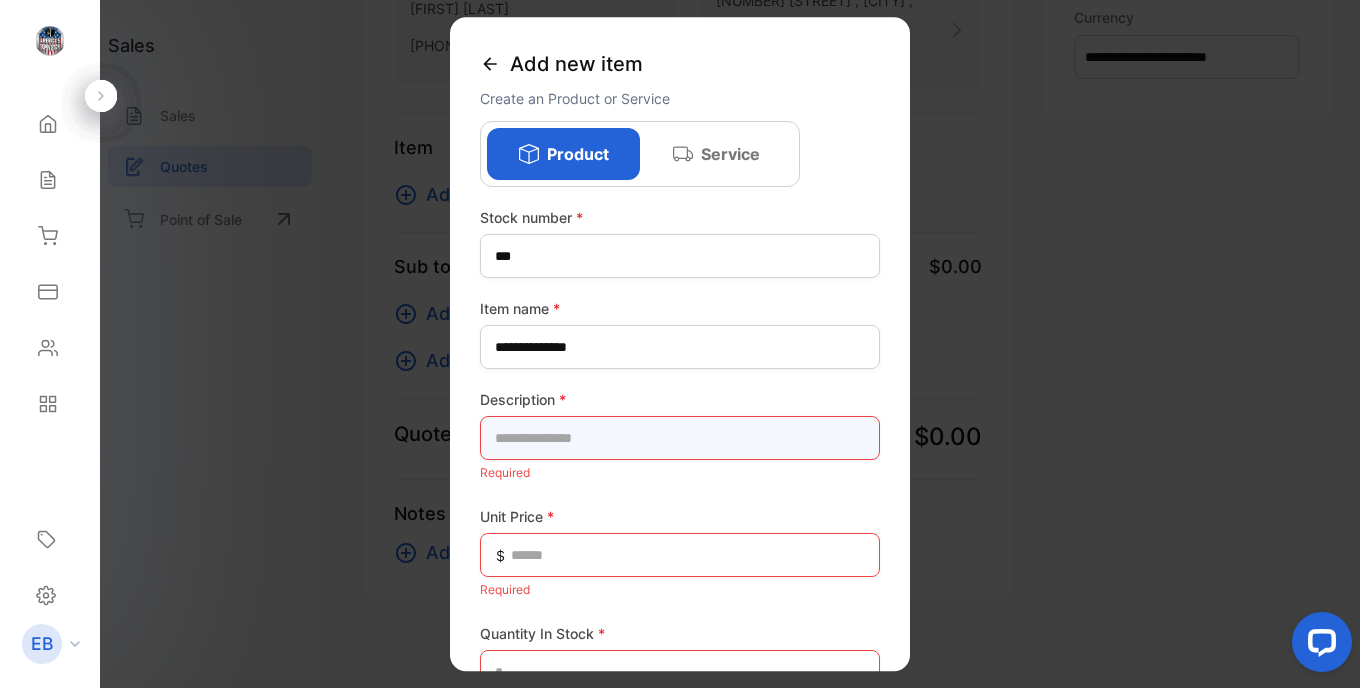click at bounding box center (680, 438) 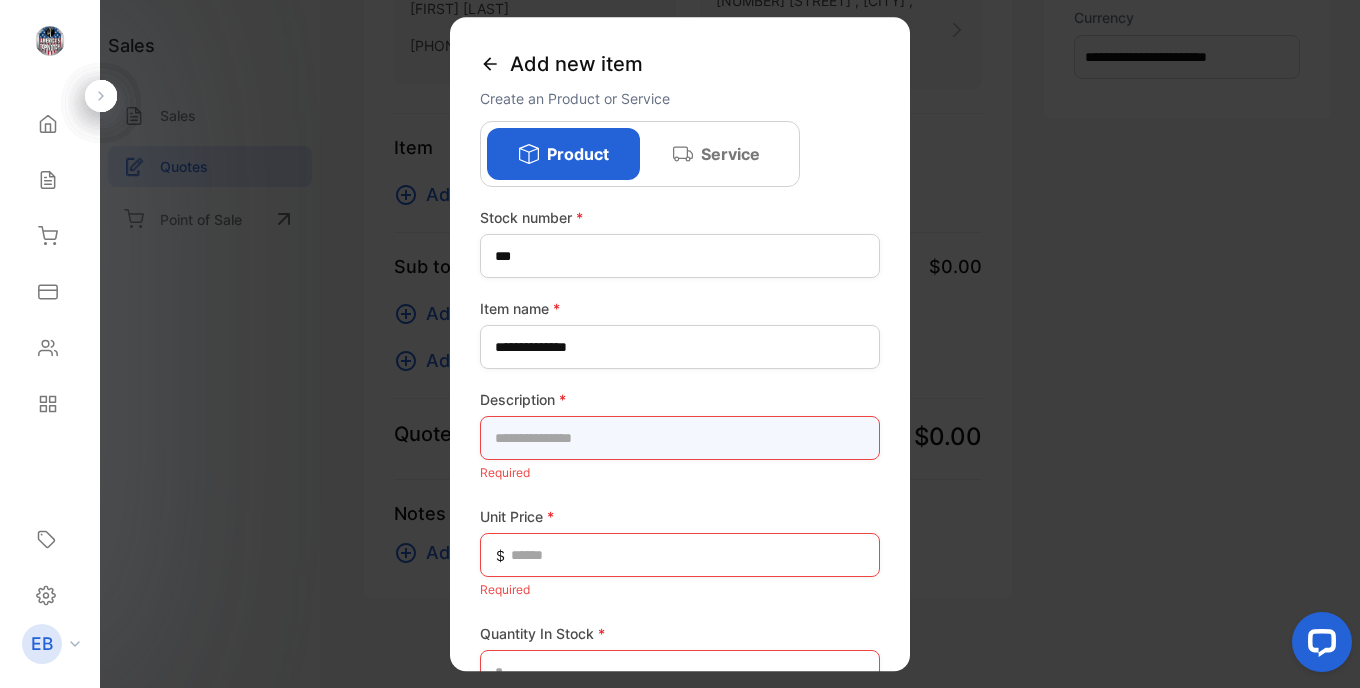 click at bounding box center [680, 438] 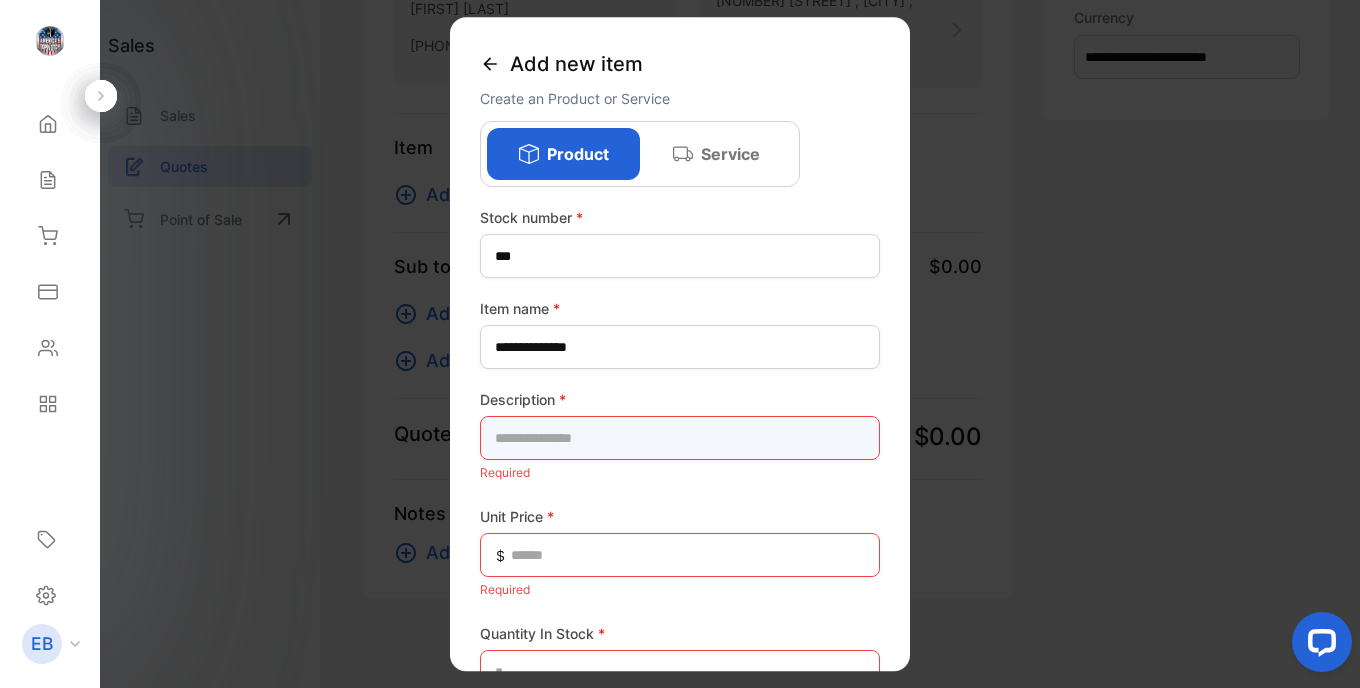 paste on "**********" 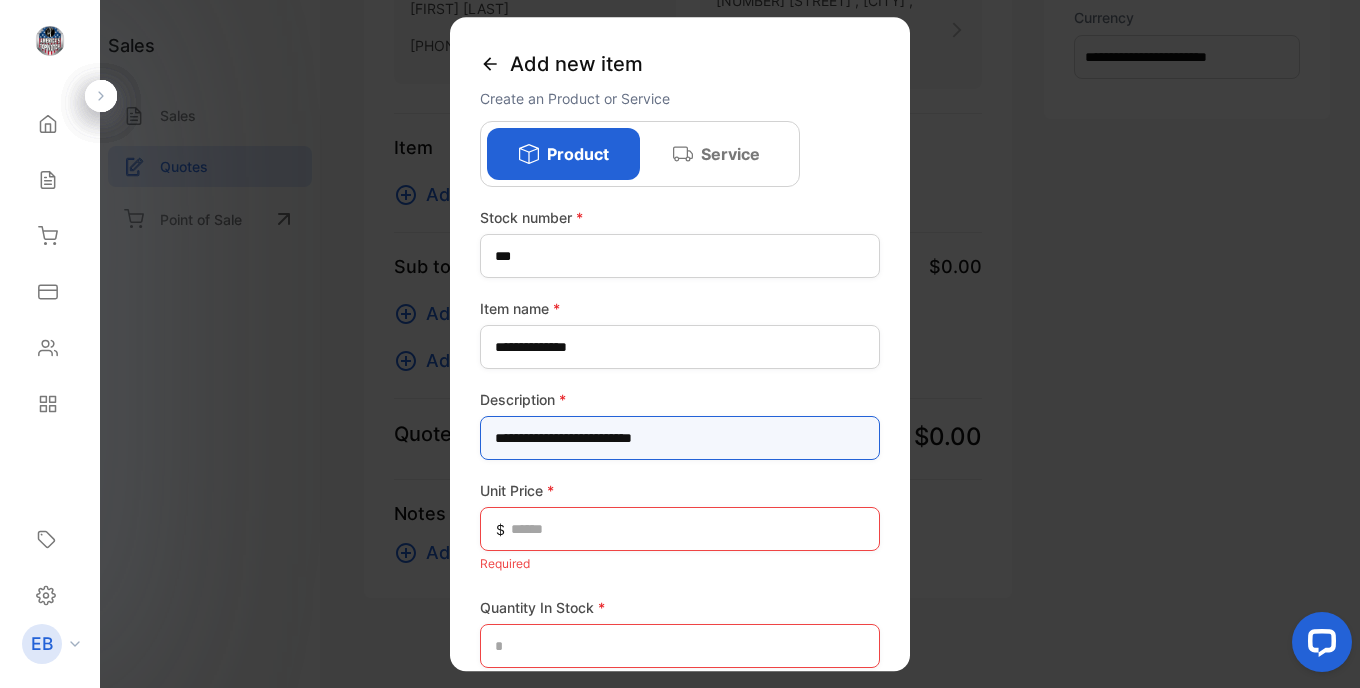 type on "**********" 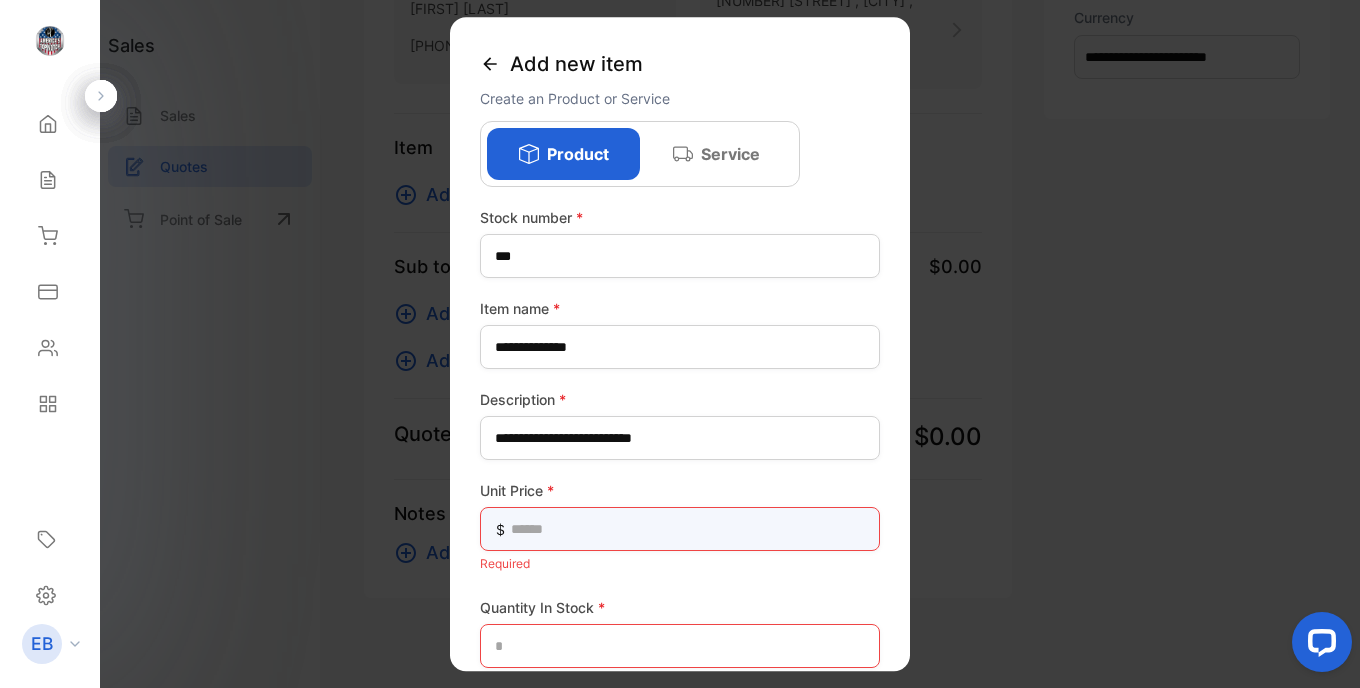 click at bounding box center (680, 529) 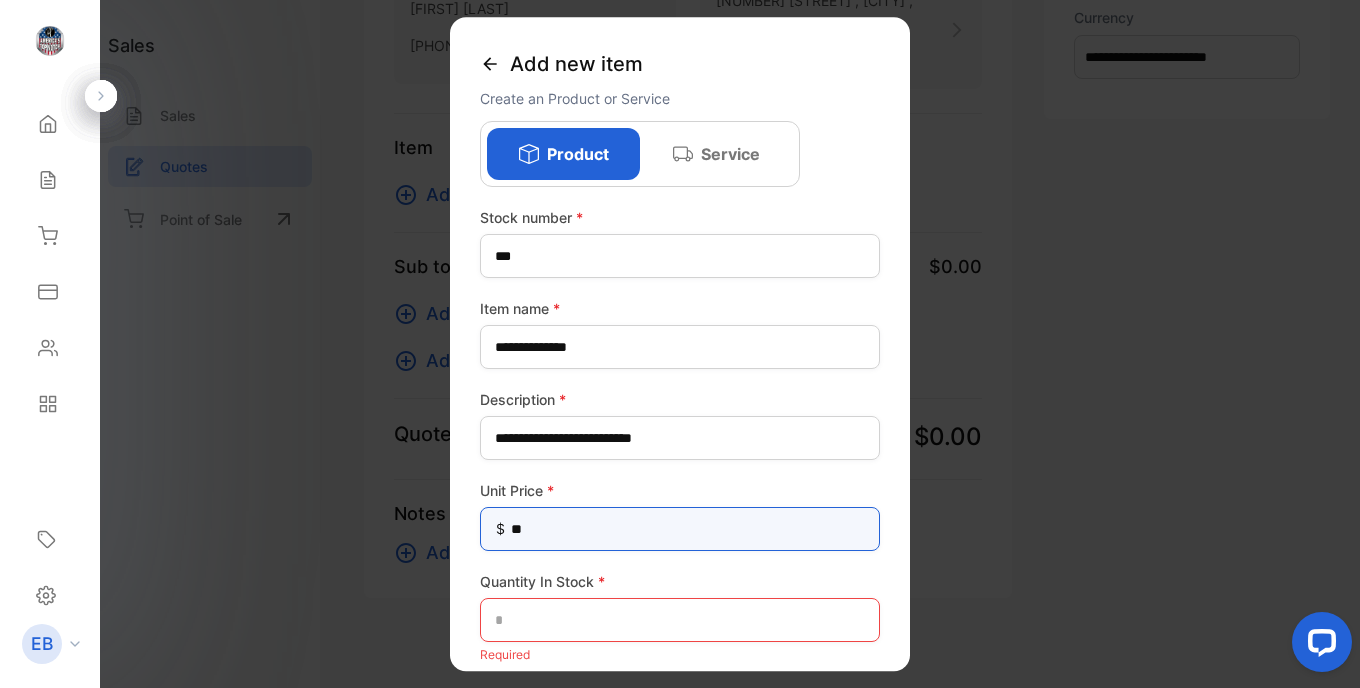 type on "***" 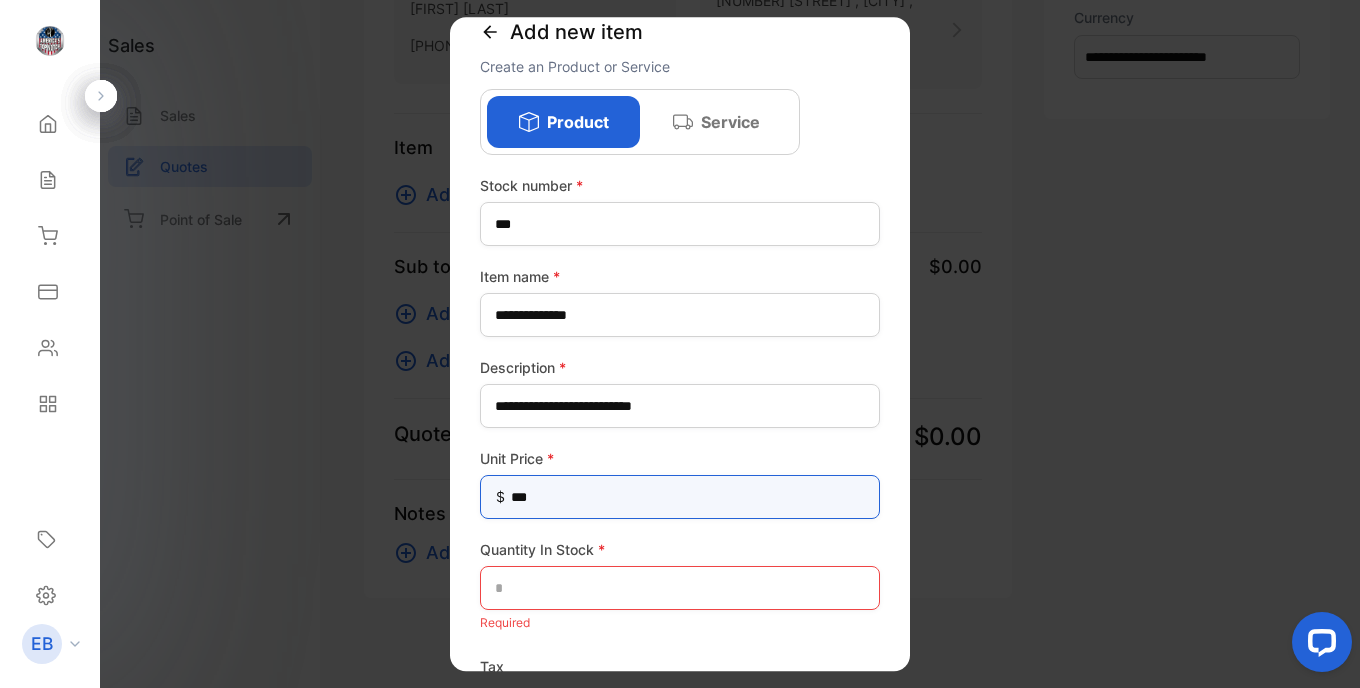 scroll, scrollTop: 88, scrollLeft: 0, axis: vertical 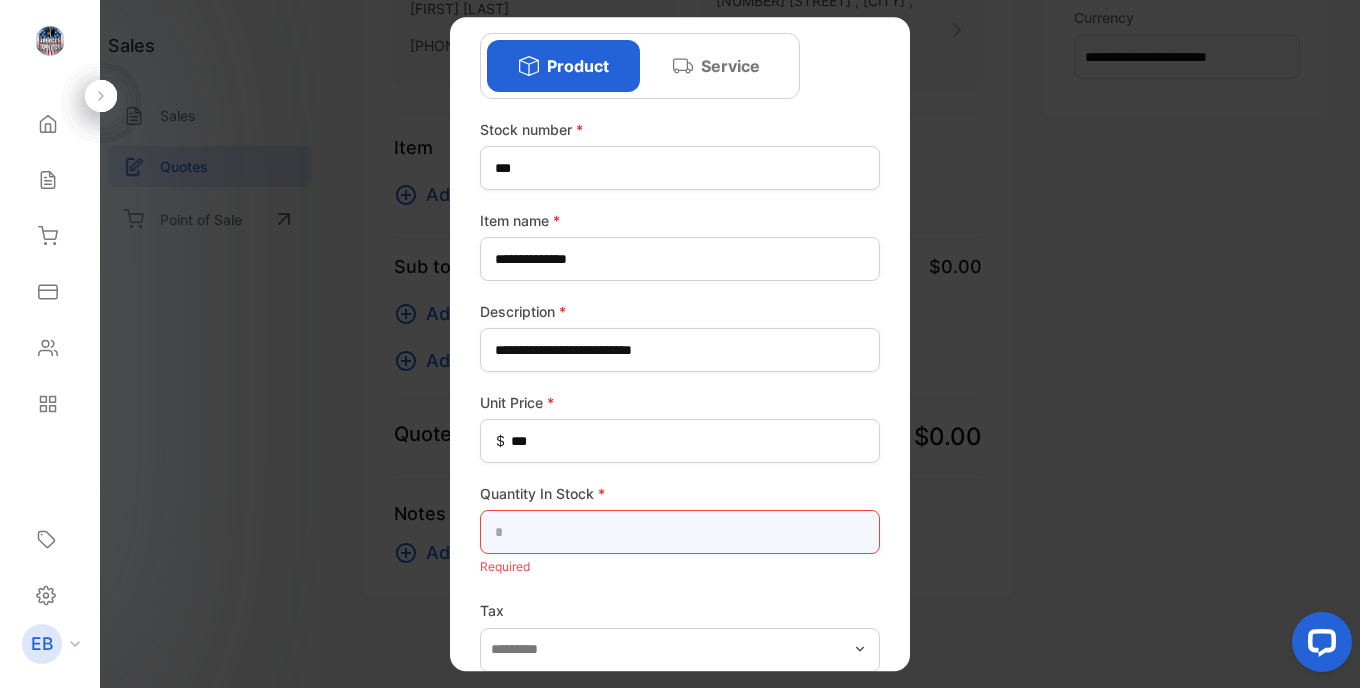 click at bounding box center (680, 532) 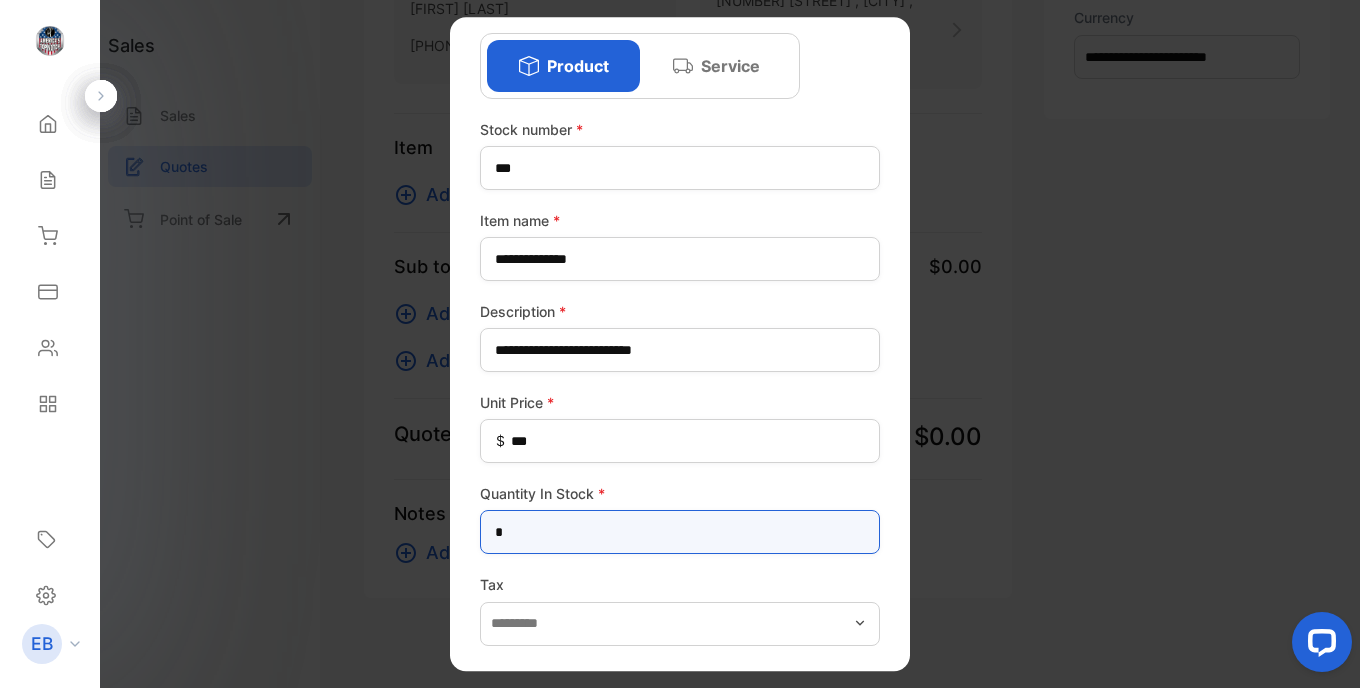 scroll, scrollTop: 163, scrollLeft: 0, axis: vertical 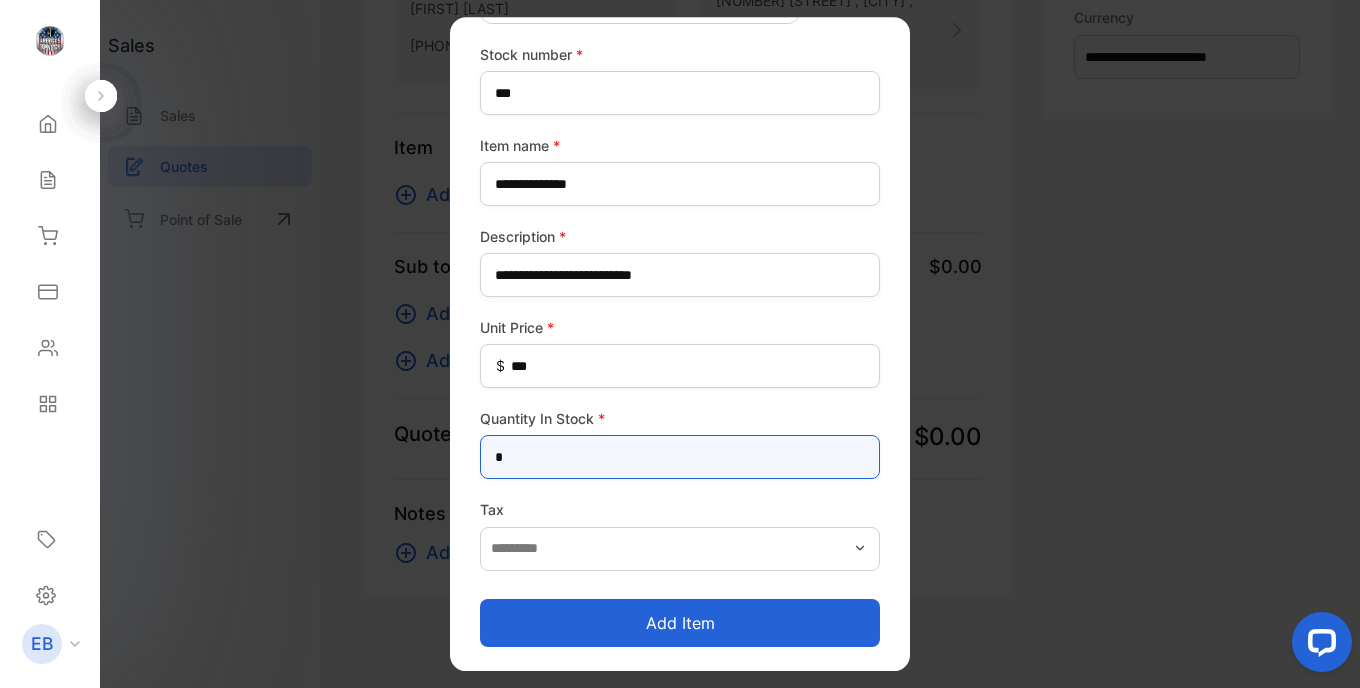 type on "*" 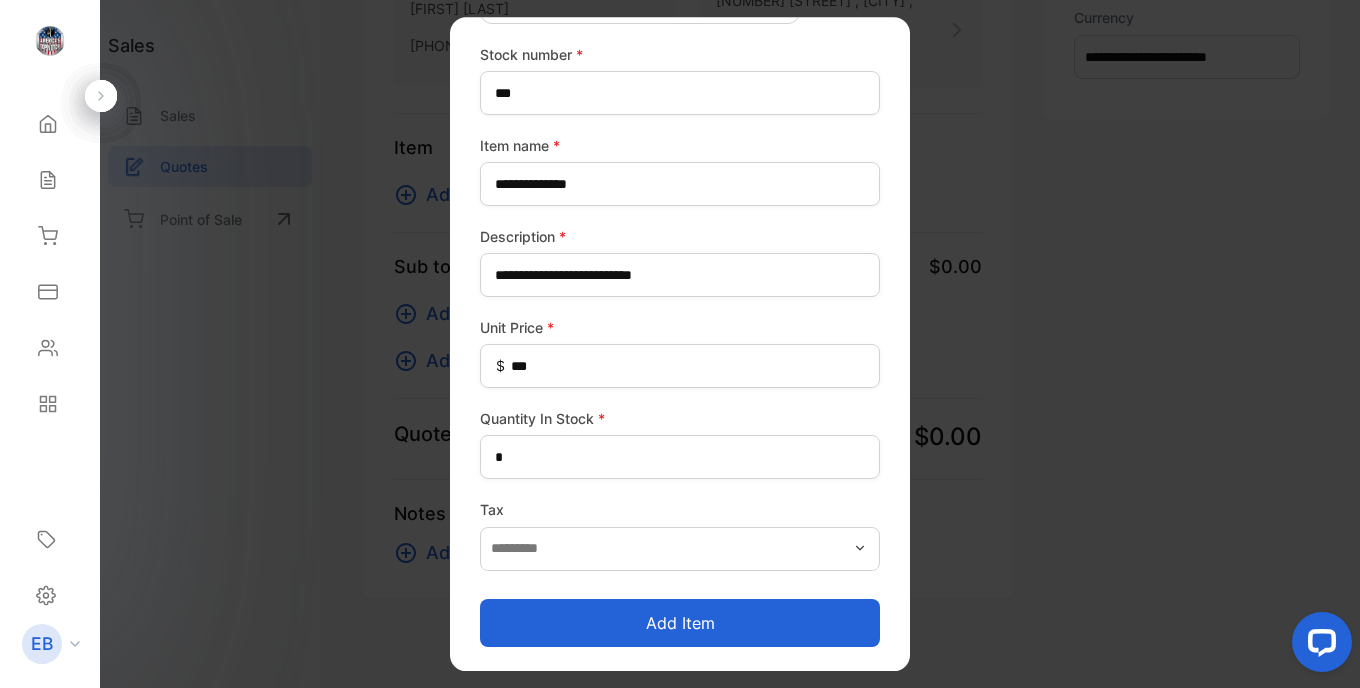 click on "Add item" at bounding box center (680, 623) 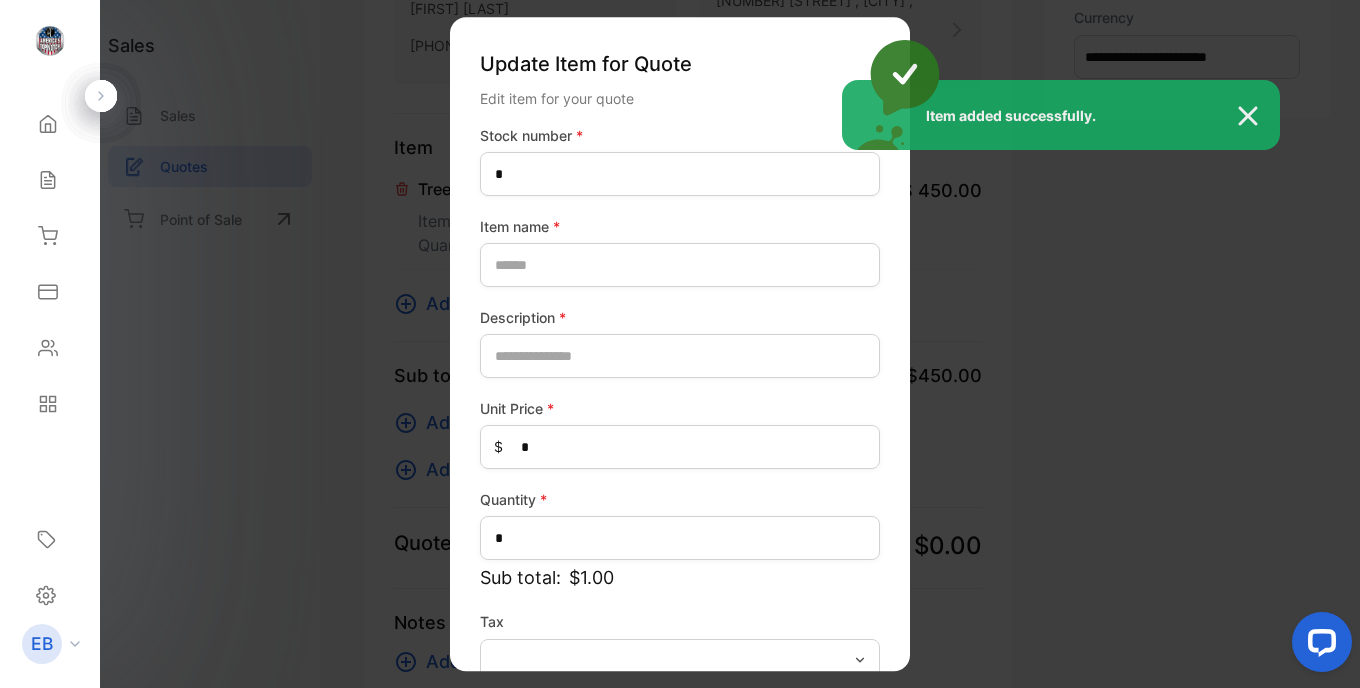 type on "***" 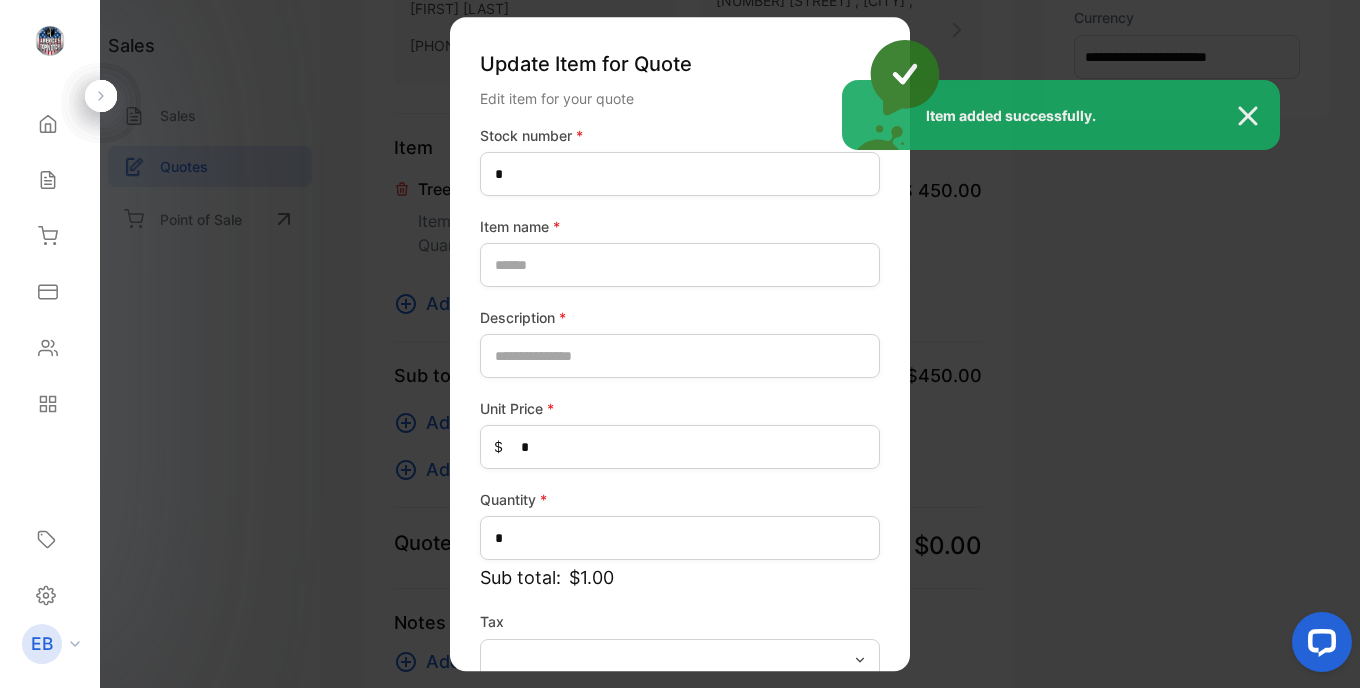type on "**********" 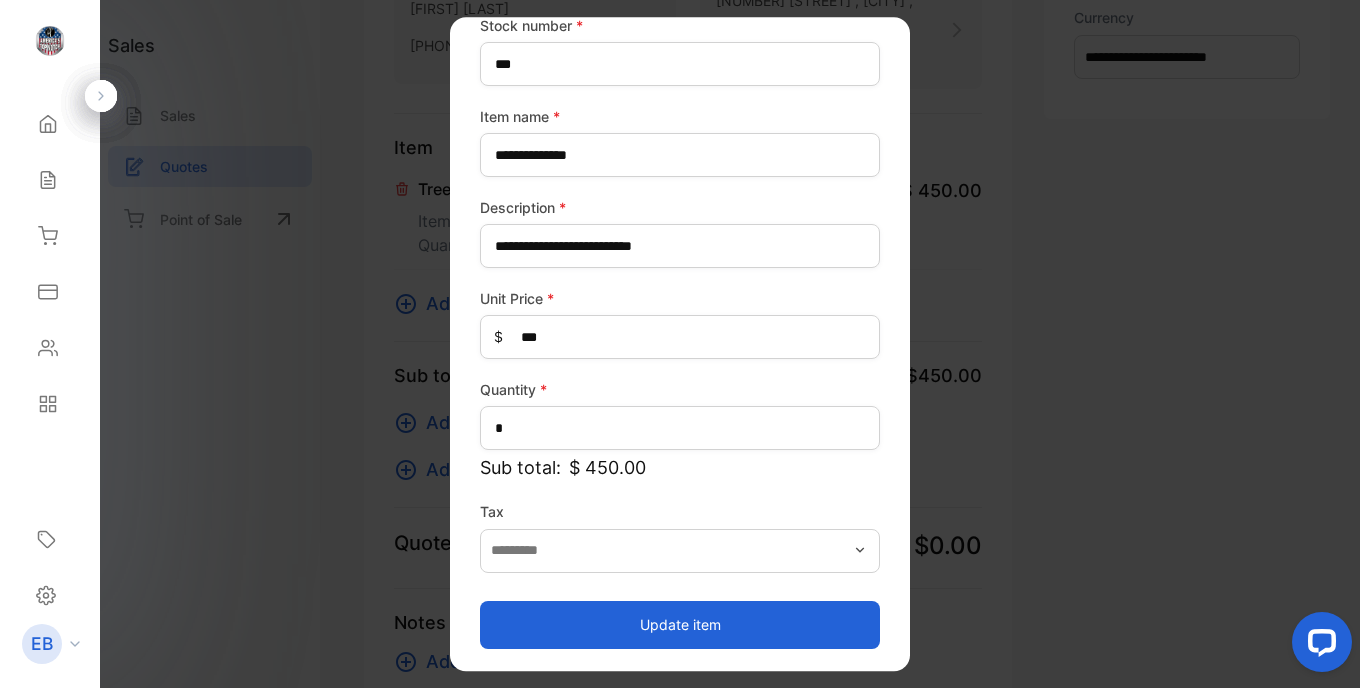 scroll, scrollTop: 112, scrollLeft: 0, axis: vertical 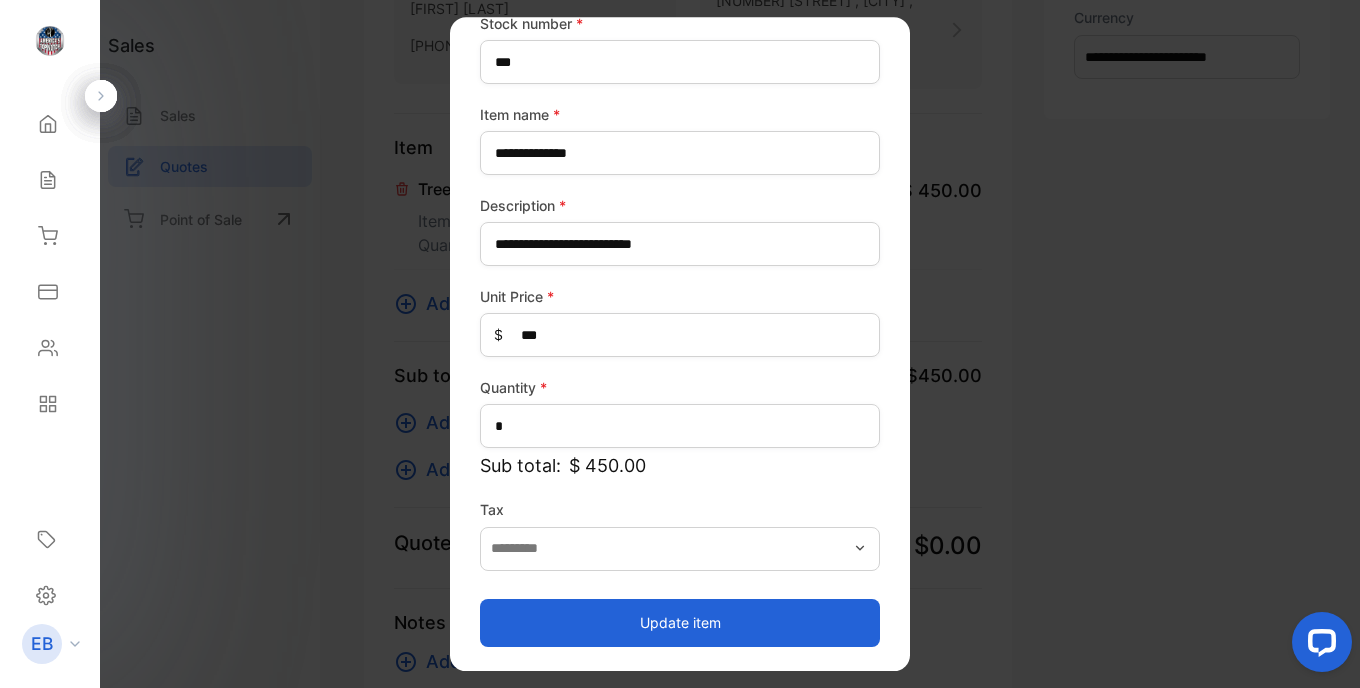 click on "Update item" at bounding box center [680, 623] 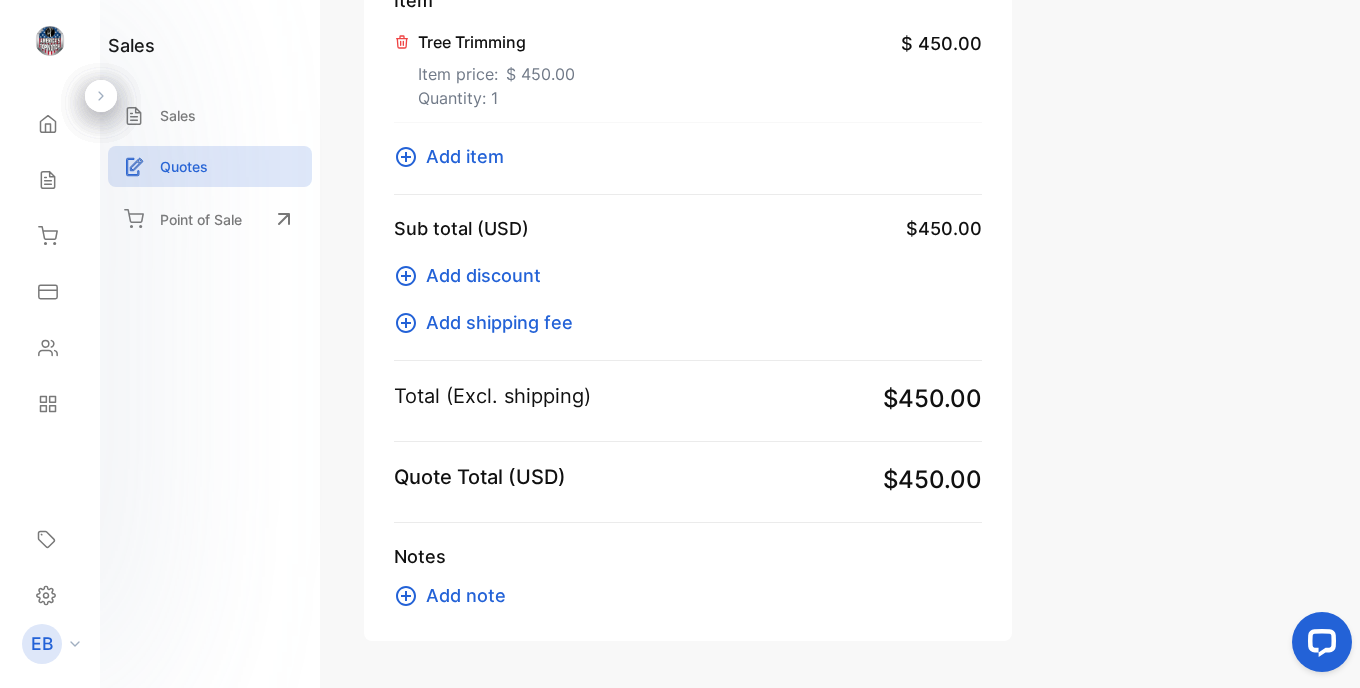 scroll, scrollTop: 514, scrollLeft: 0, axis: vertical 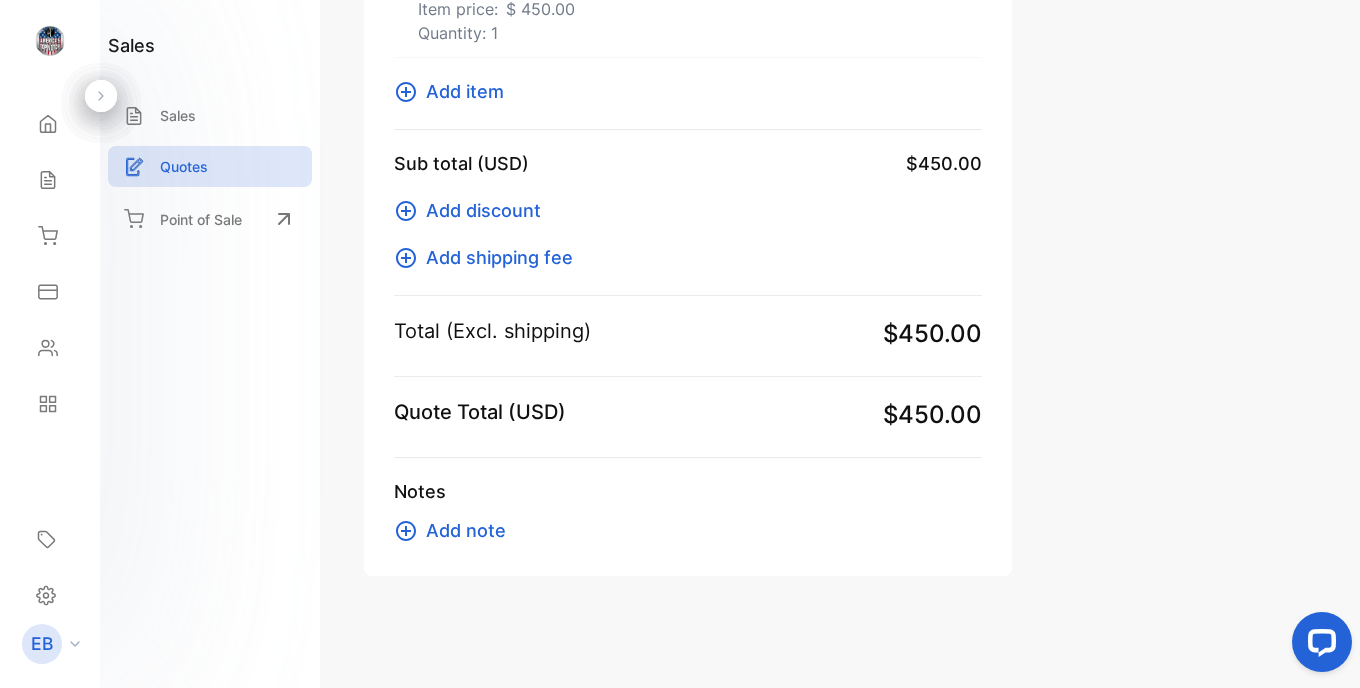 click on "Add note" at bounding box center (466, 530) 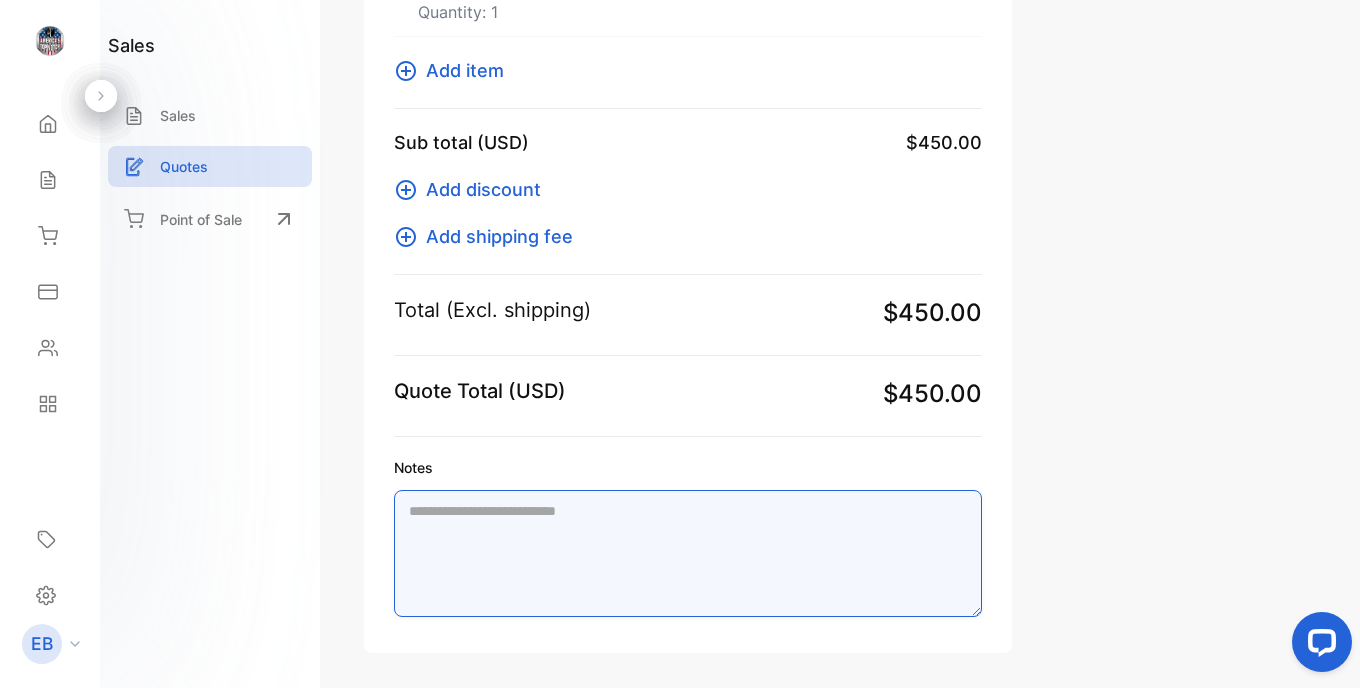 click on "Notes" at bounding box center [688, 553] 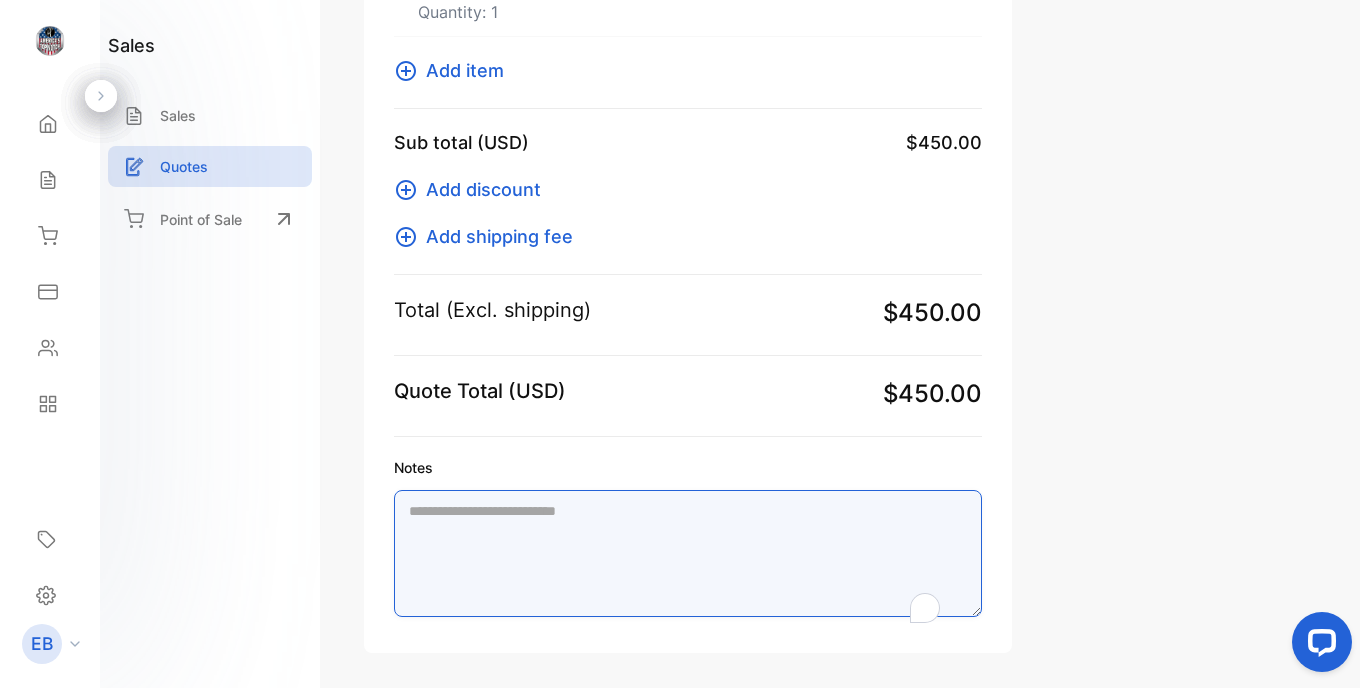 paste on "**********" 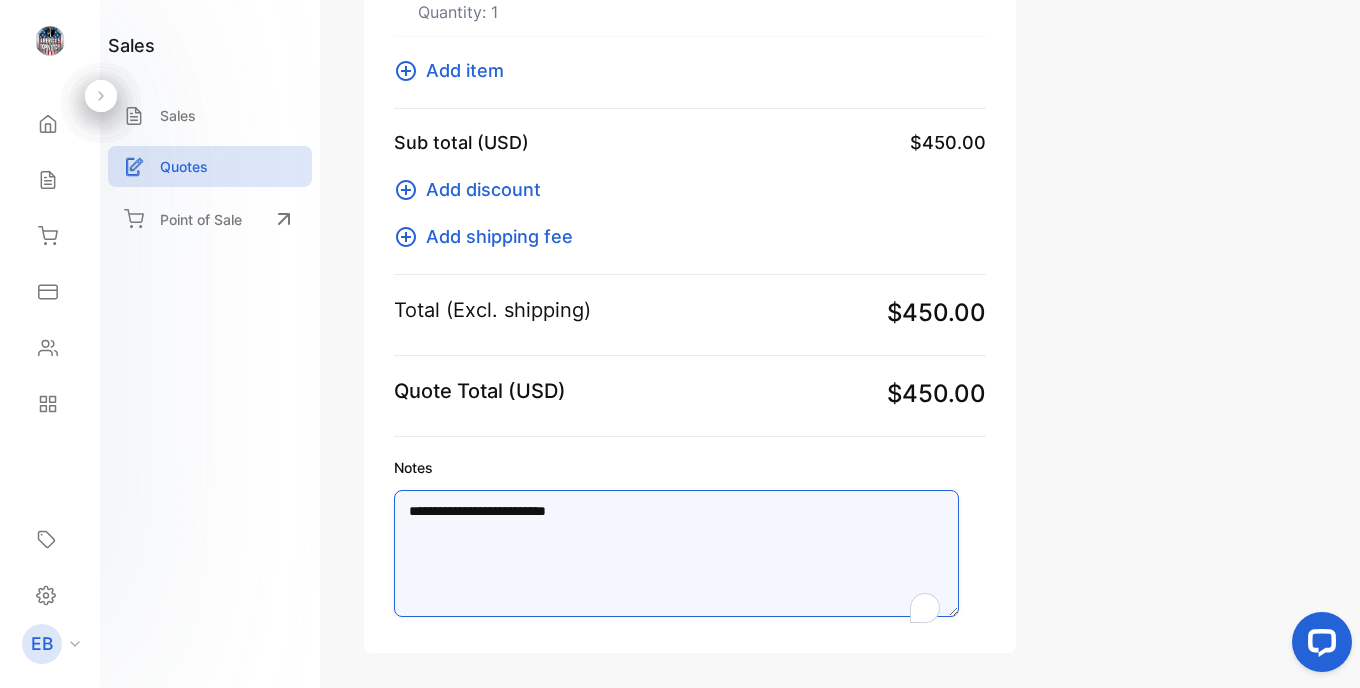 click on "**********" at bounding box center (676, 553) 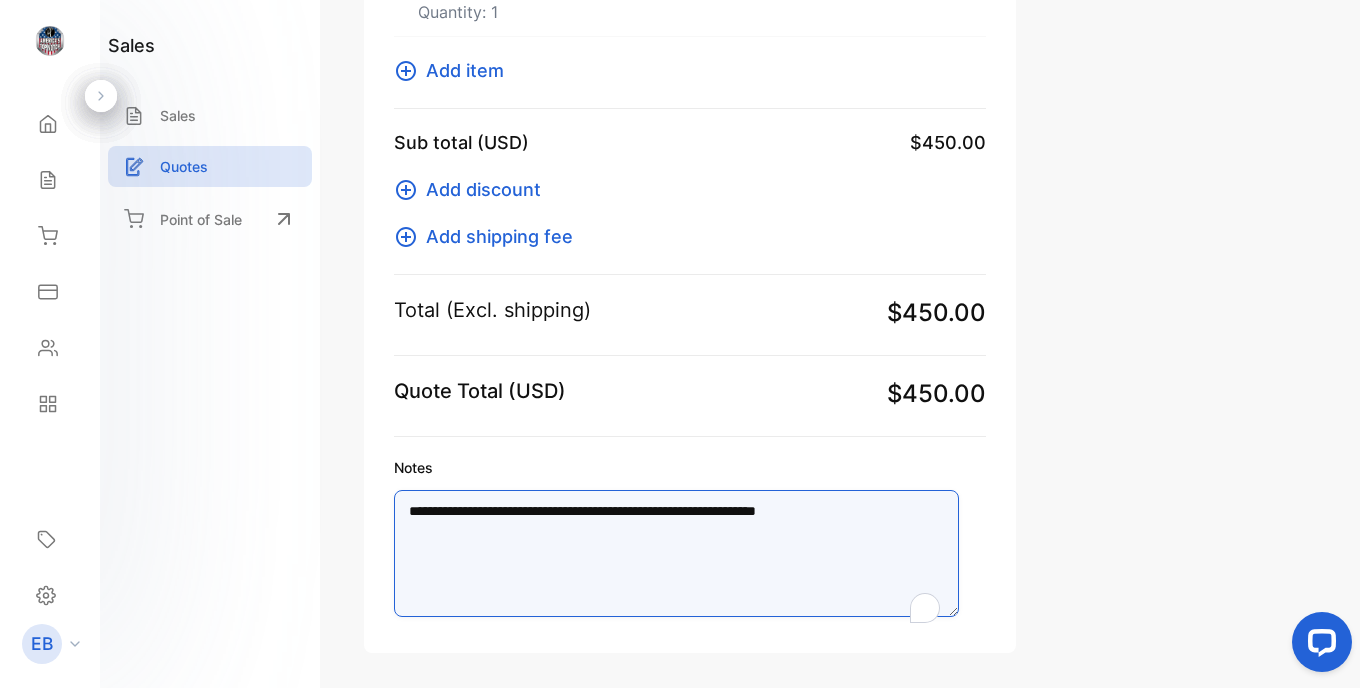 click on "**********" at bounding box center (676, 553) 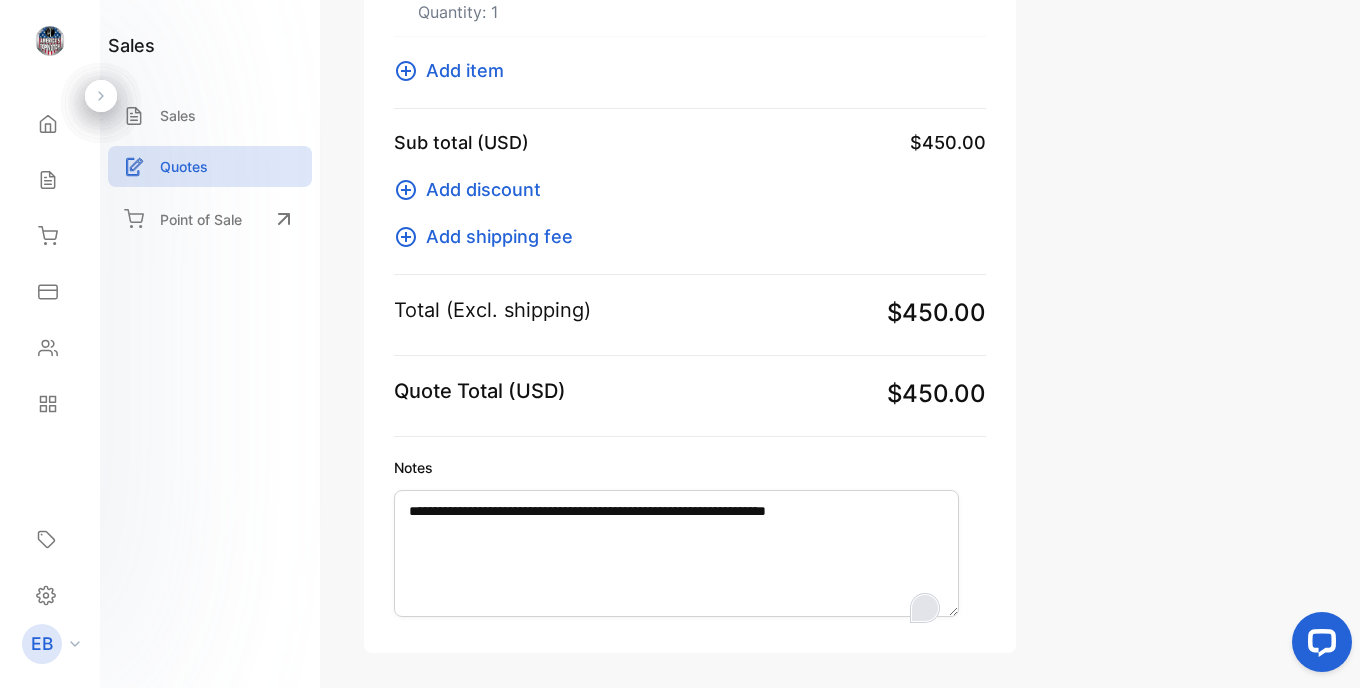 click at bounding box center (925, 608) 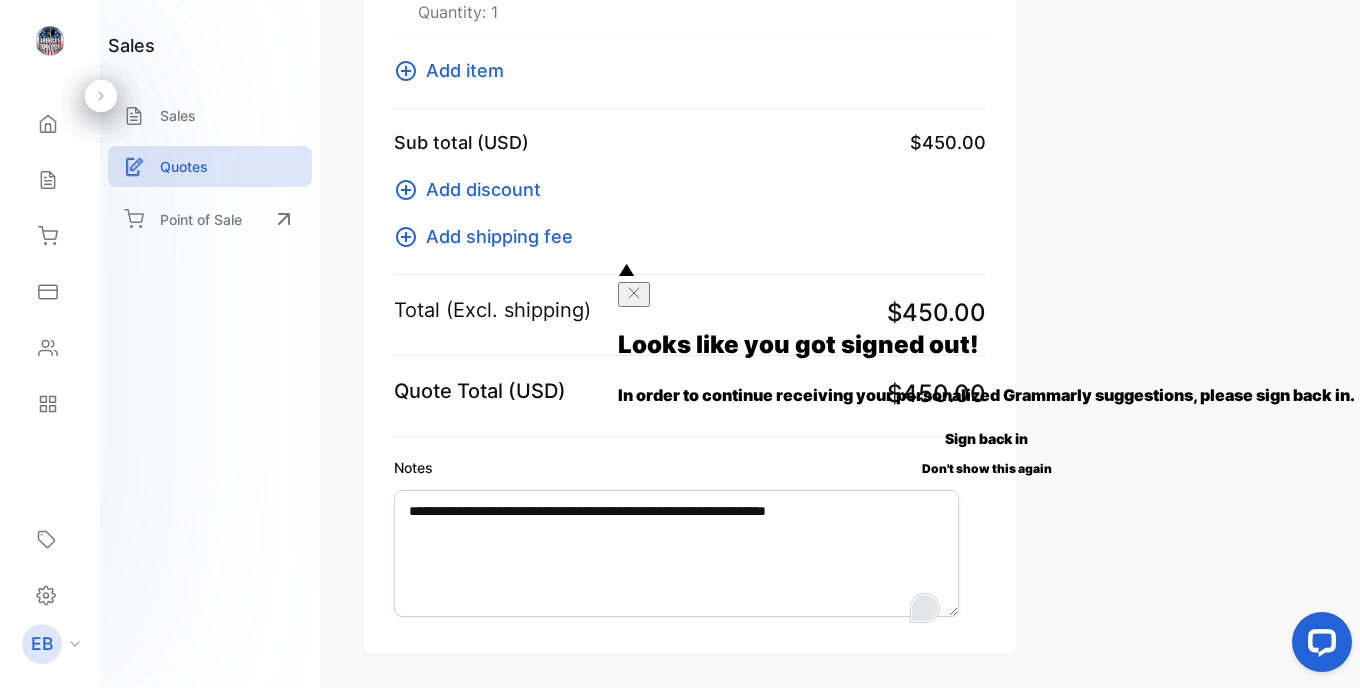 click at bounding box center [925, 608] 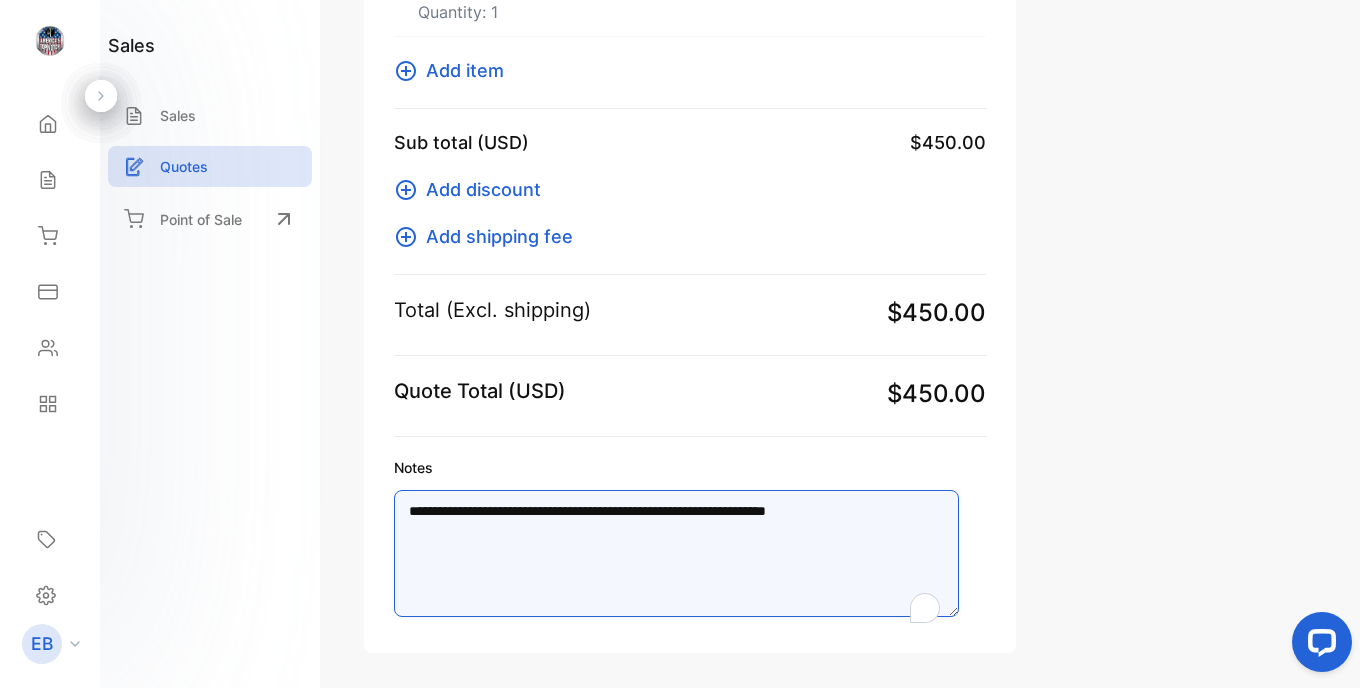 click on "**********" at bounding box center (676, 553) 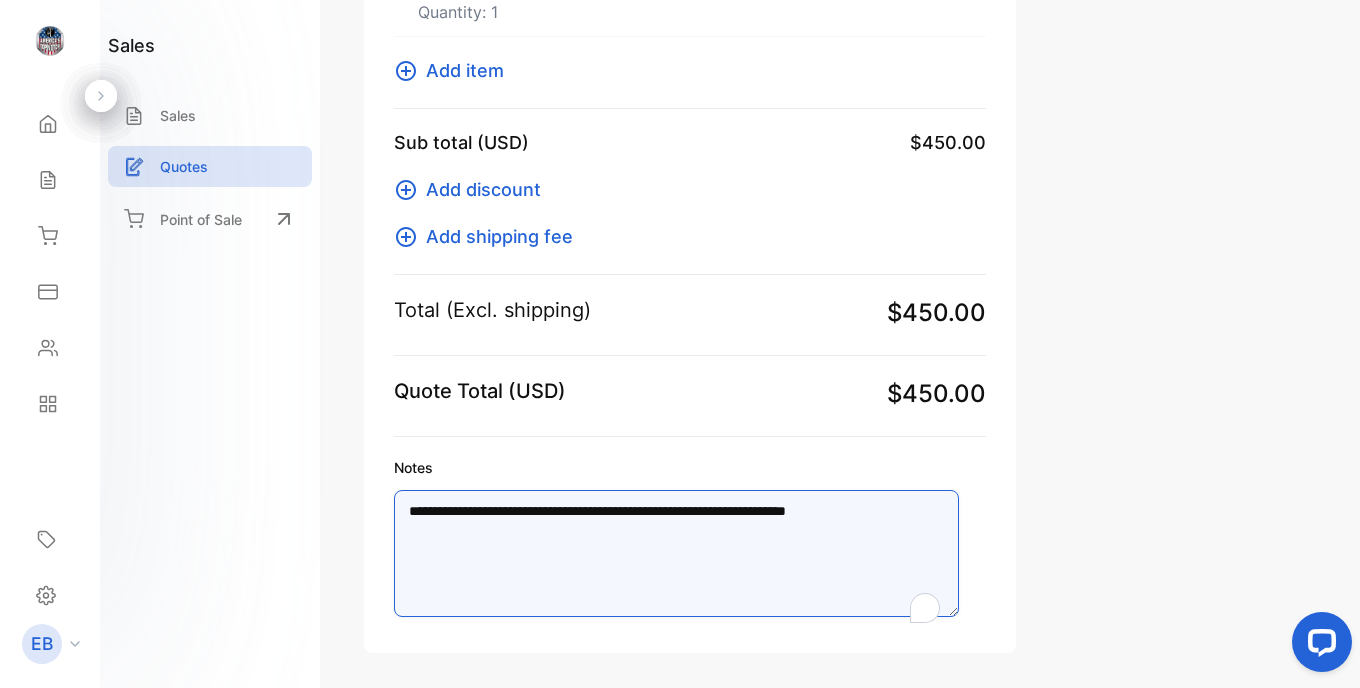 click on "**********" at bounding box center [676, 553] 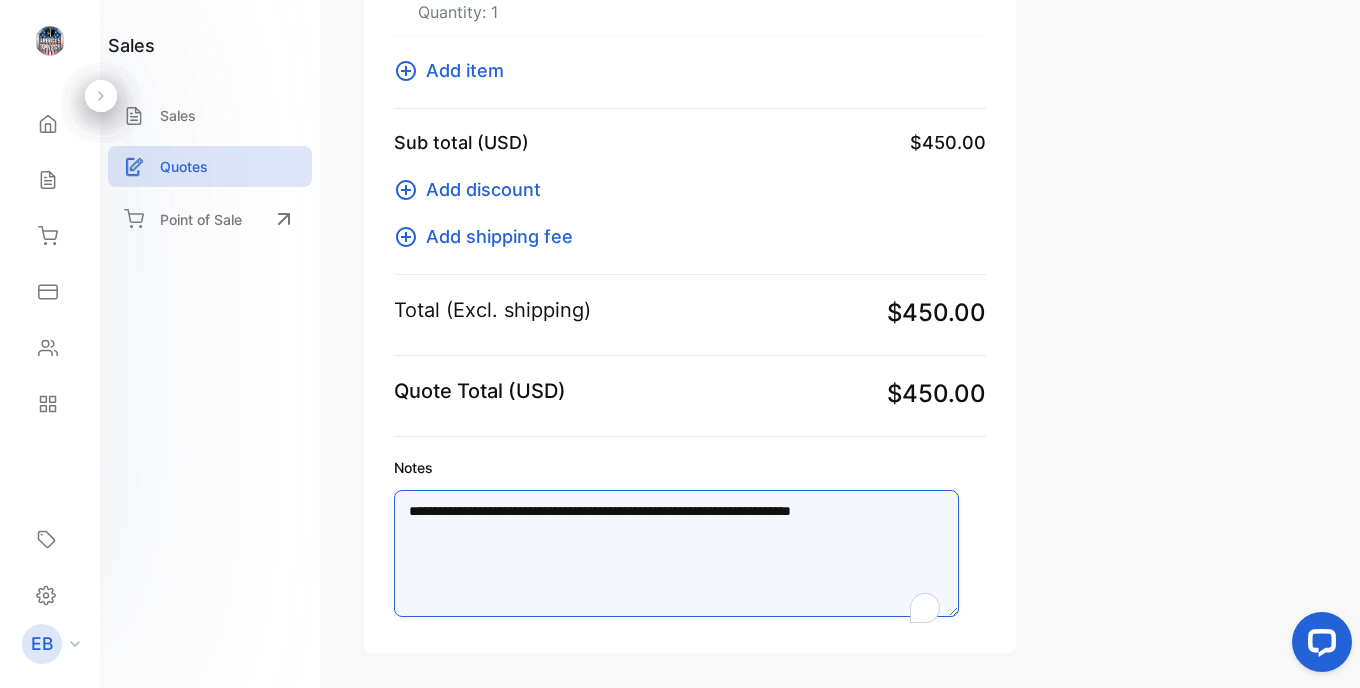 drag, startPoint x: 412, startPoint y: 530, endPoint x: 963, endPoint y: 531, distance: 551.0009 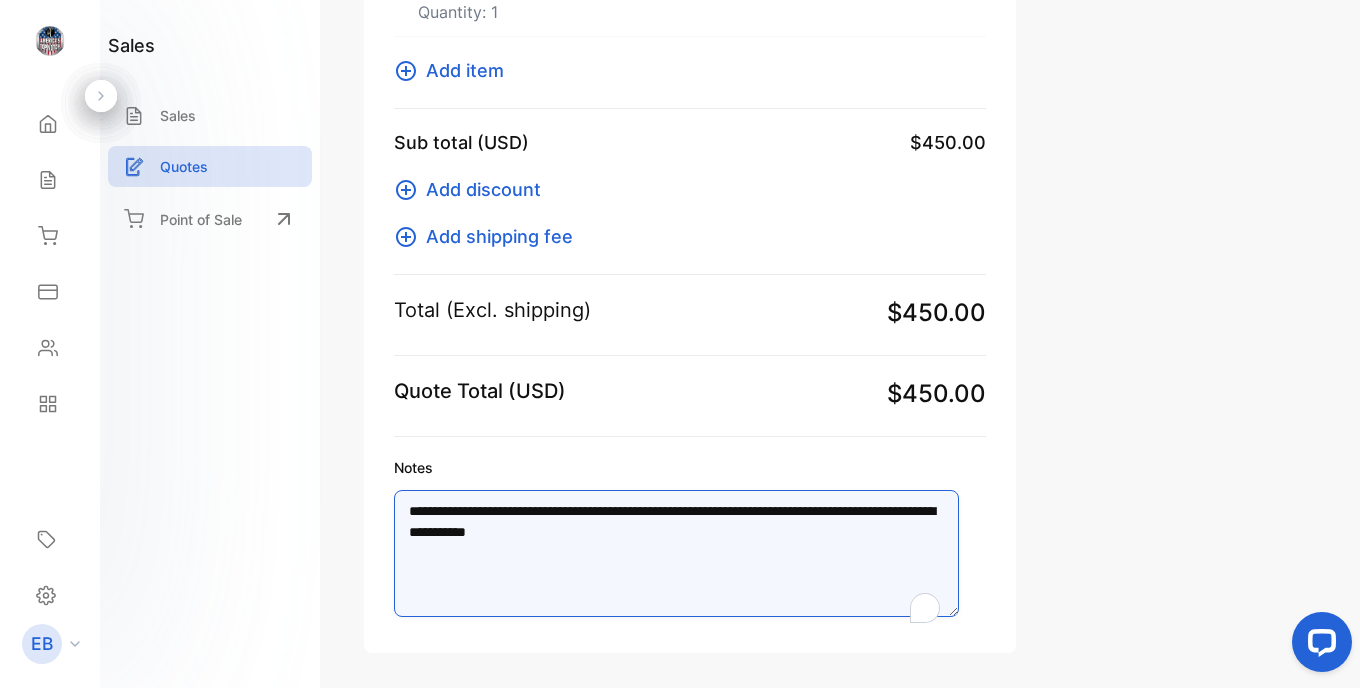 drag, startPoint x: 409, startPoint y: 531, endPoint x: 636, endPoint y: 572, distance: 230.67293 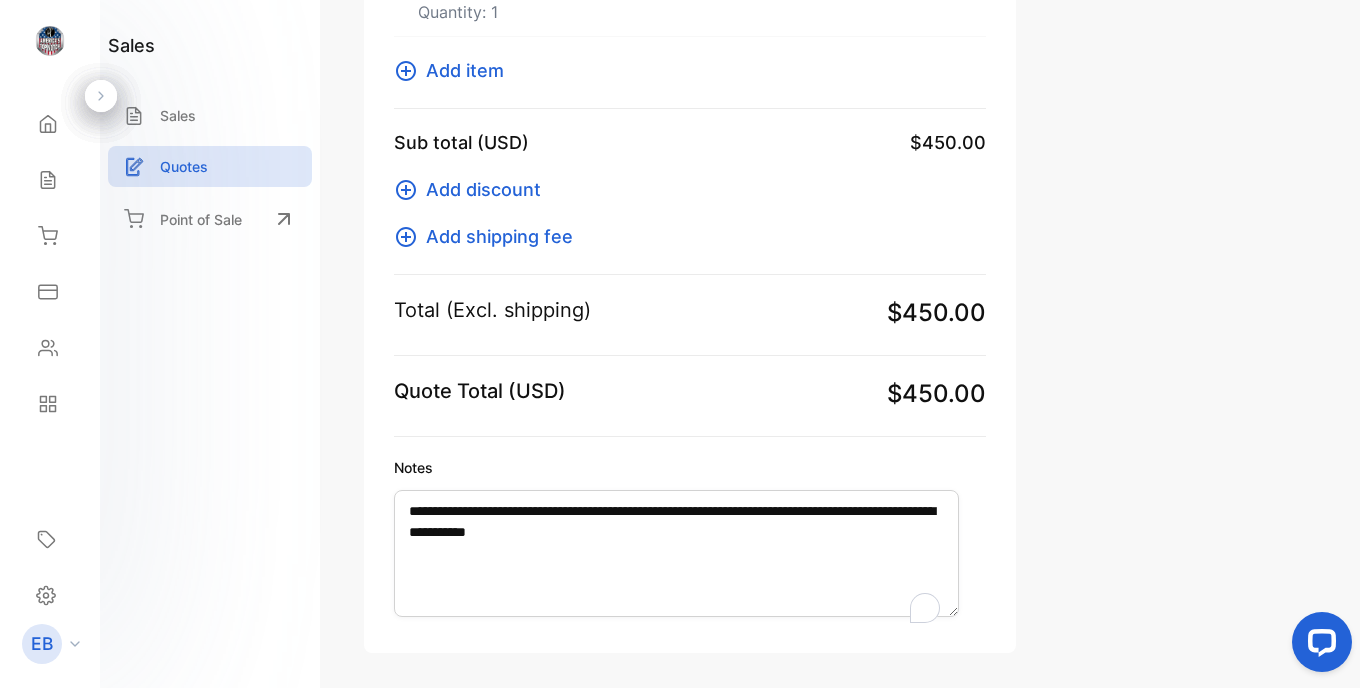 click on "**********" at bounding box center (676, 553) 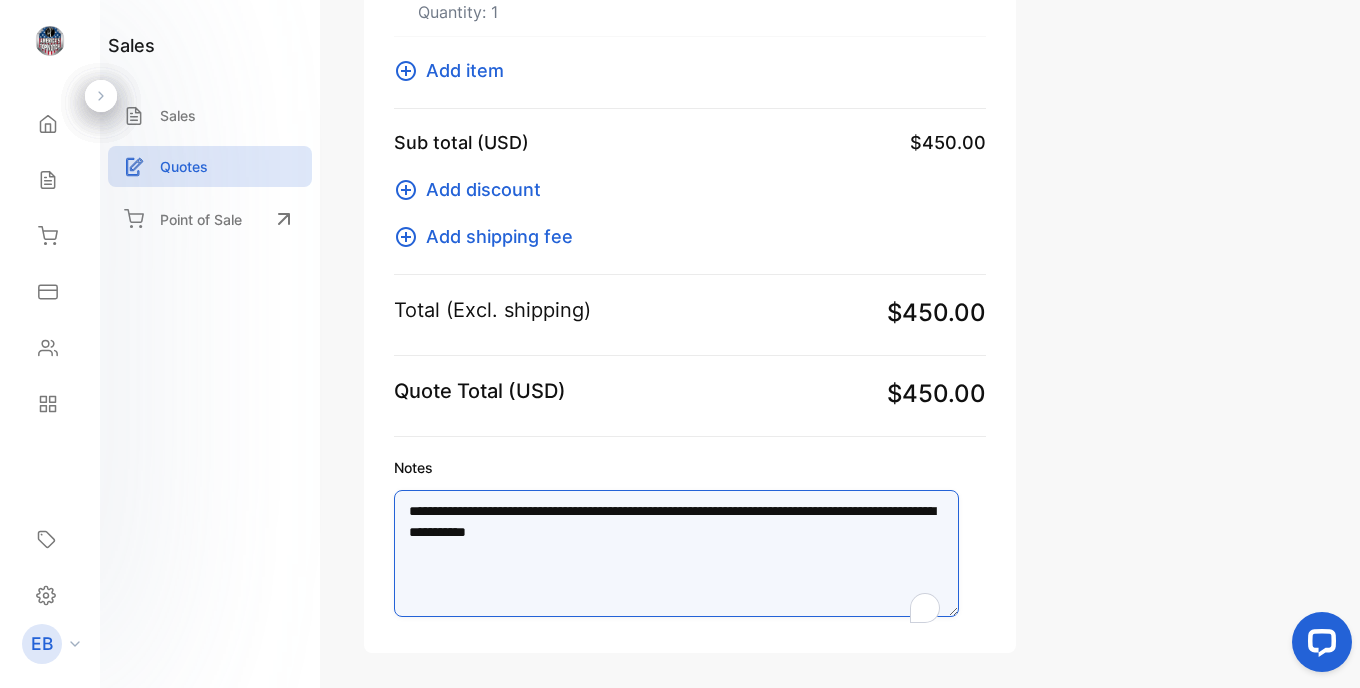 paste on "**********" 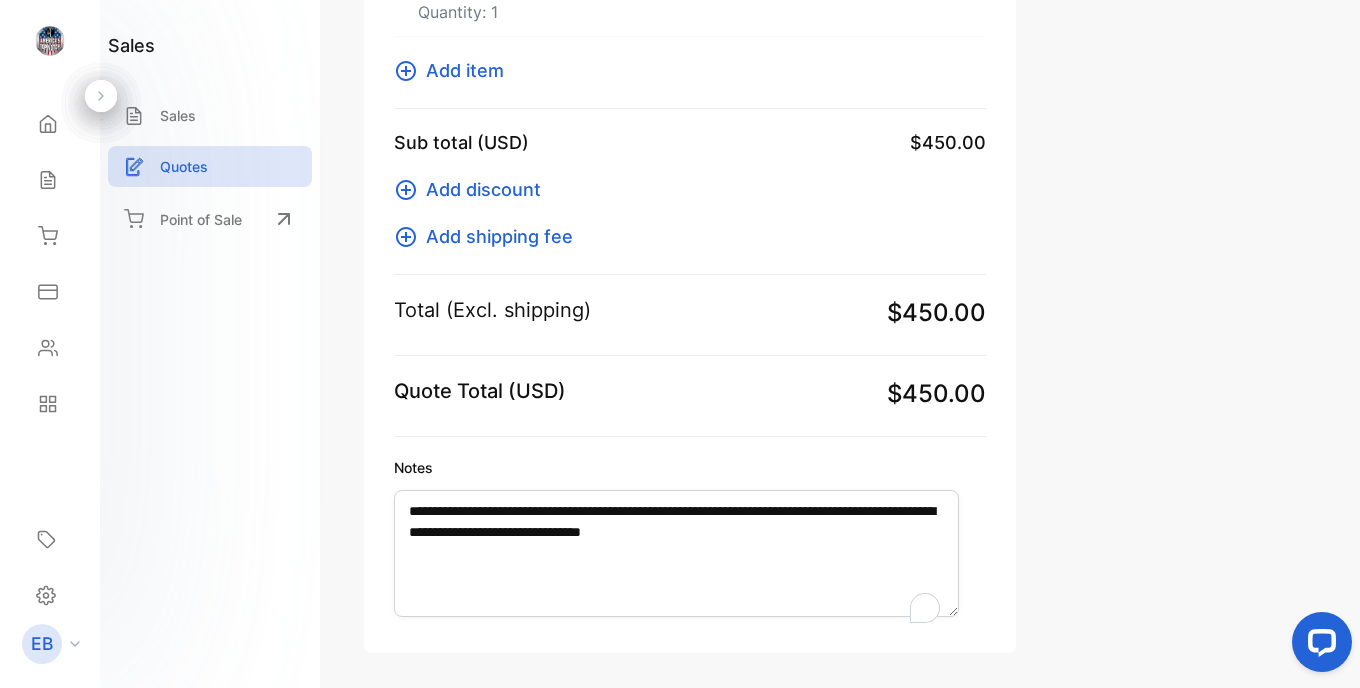 scroll, scrollTop: 195, scrollLeft: 0, axis: vertical 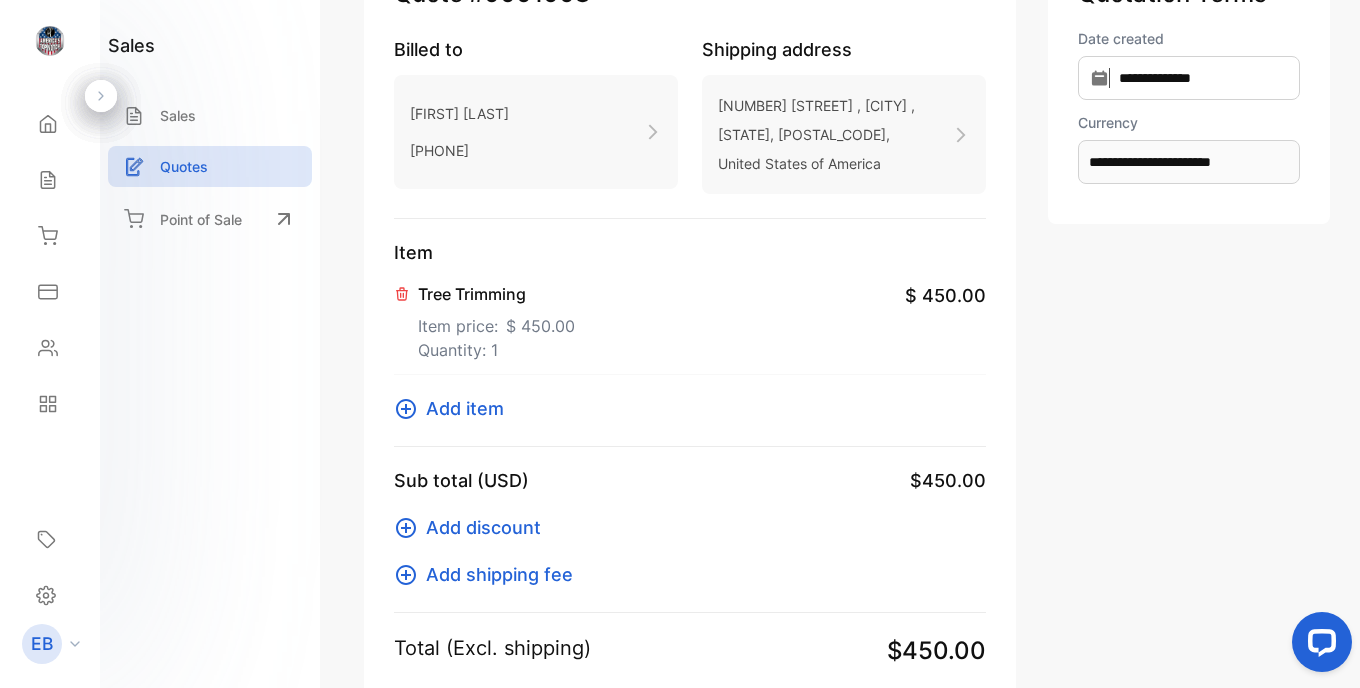 type on "**********" 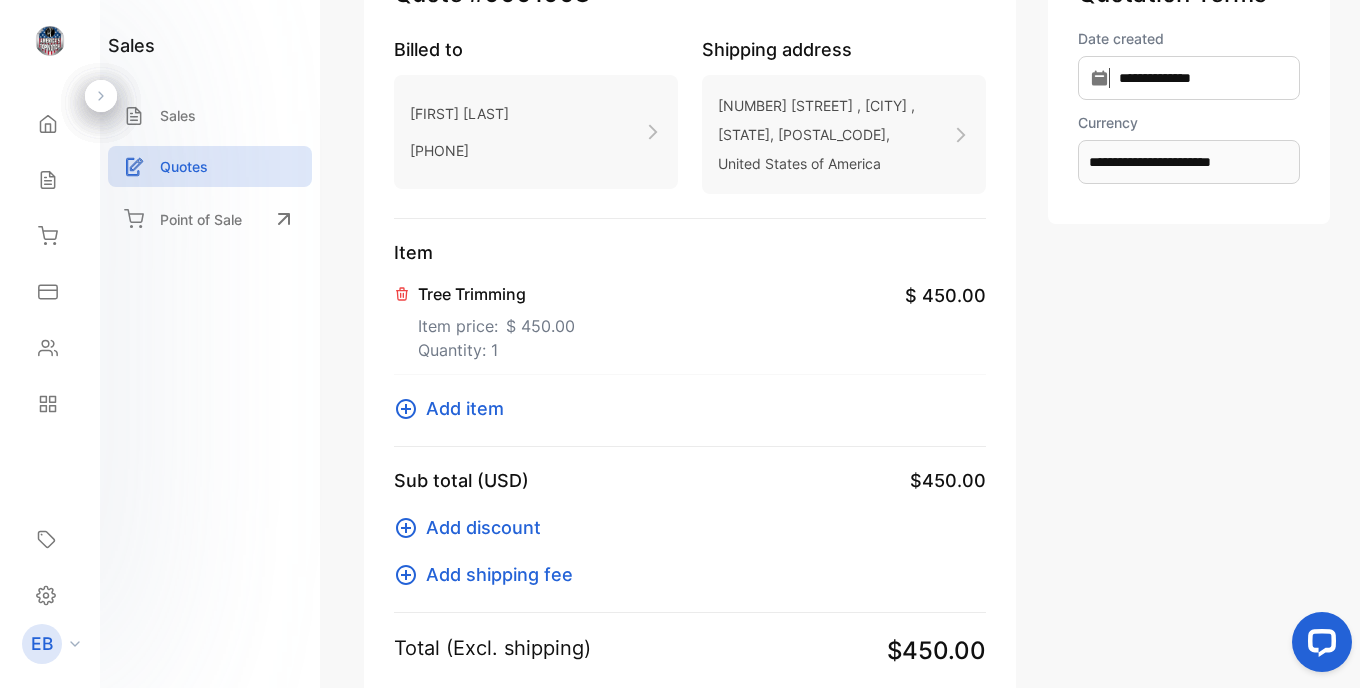 scroll, scrollTop: 339, scrollLeft: 0, axis: vertical 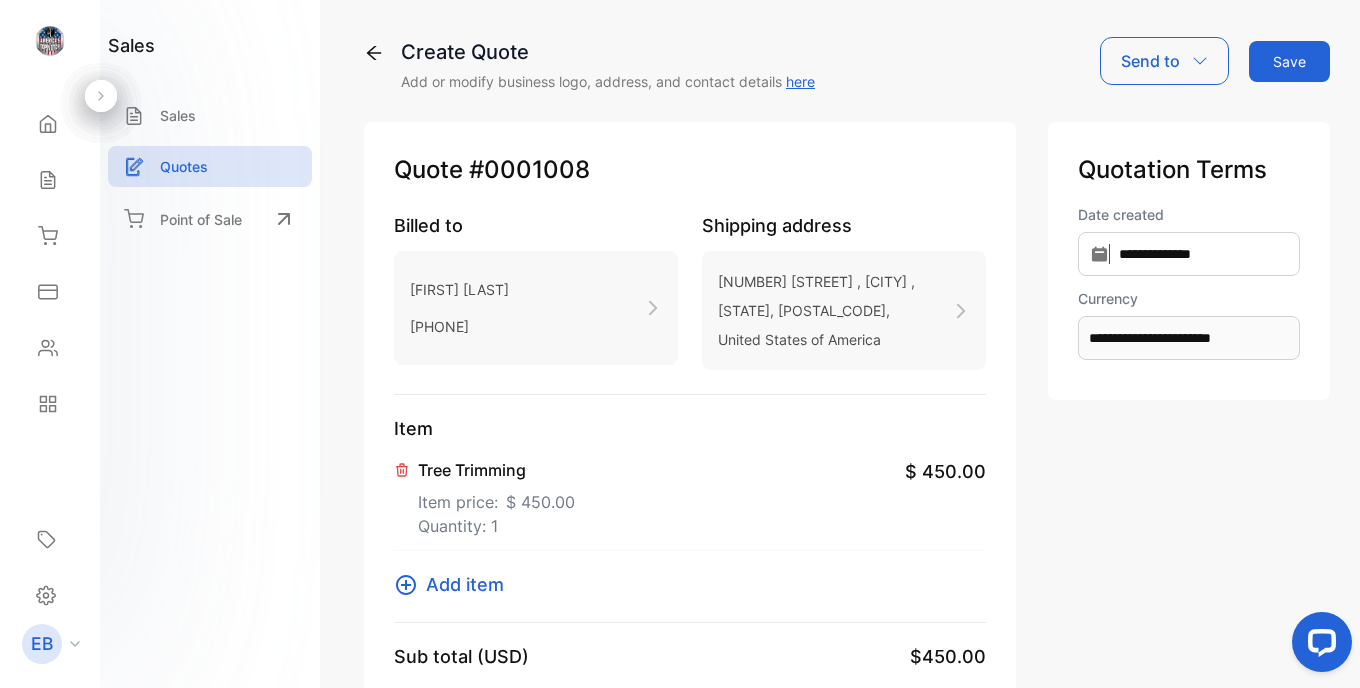 click 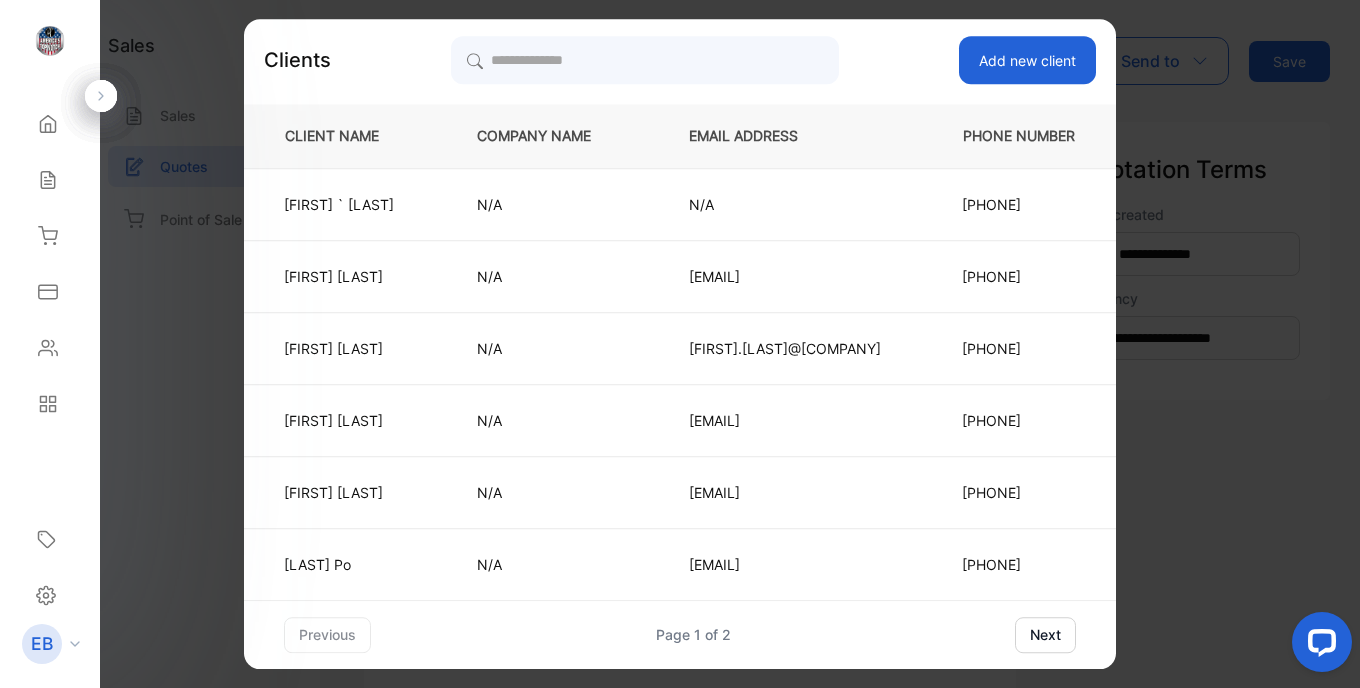 click on "Add new client" at bounding box center (1027, 60) 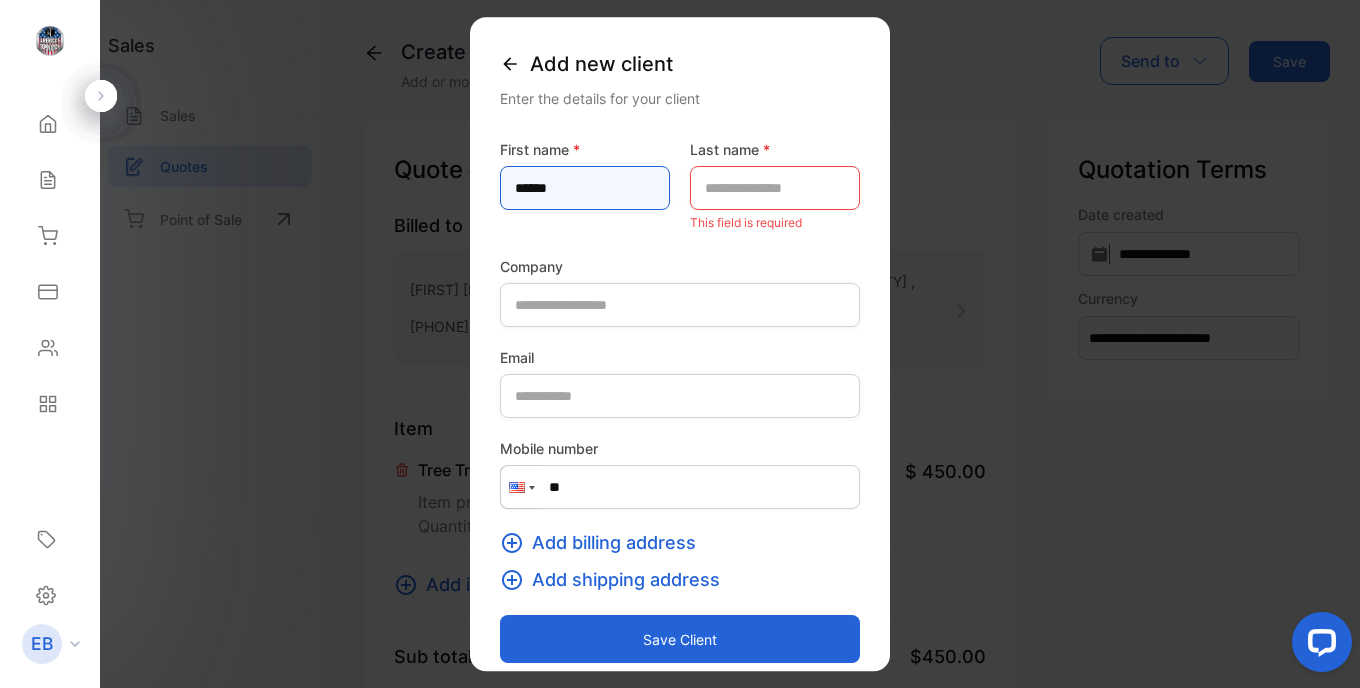 type on "*****" 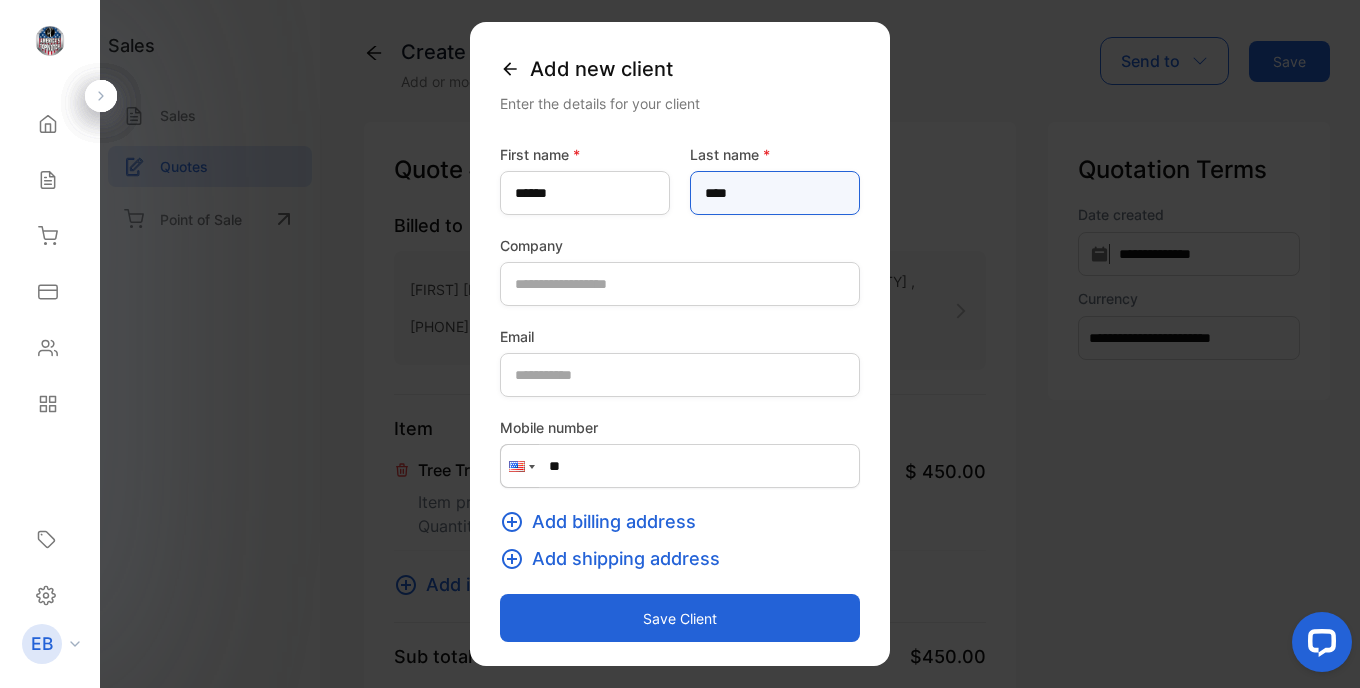 type on "****" 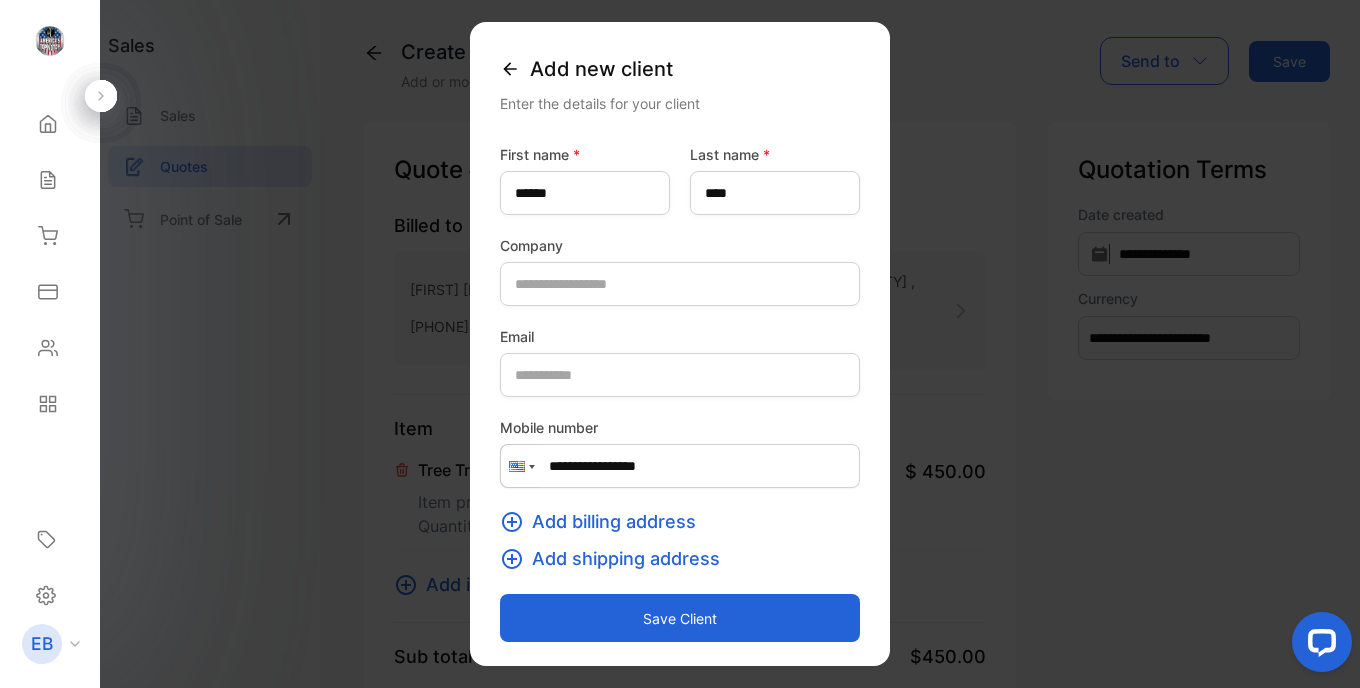 type on "**********" 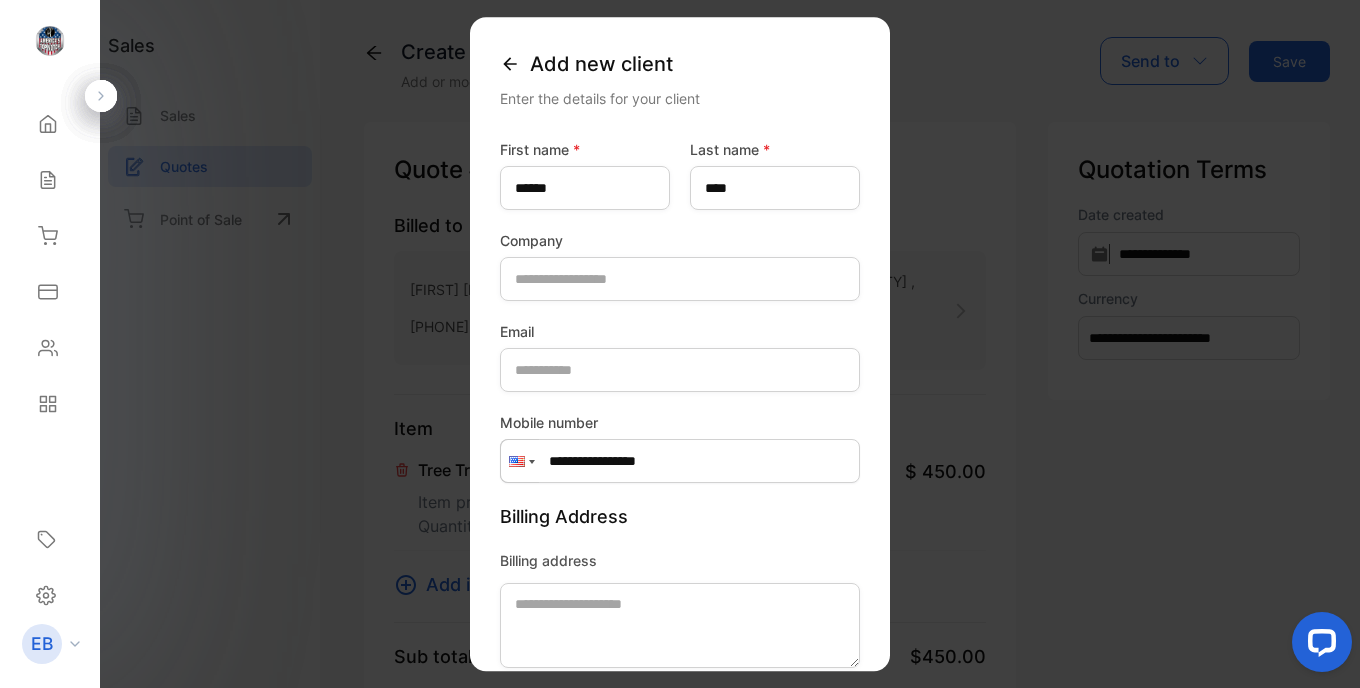 scroll, scrollTop: 348, scrollLeft: 0, axis: vertical 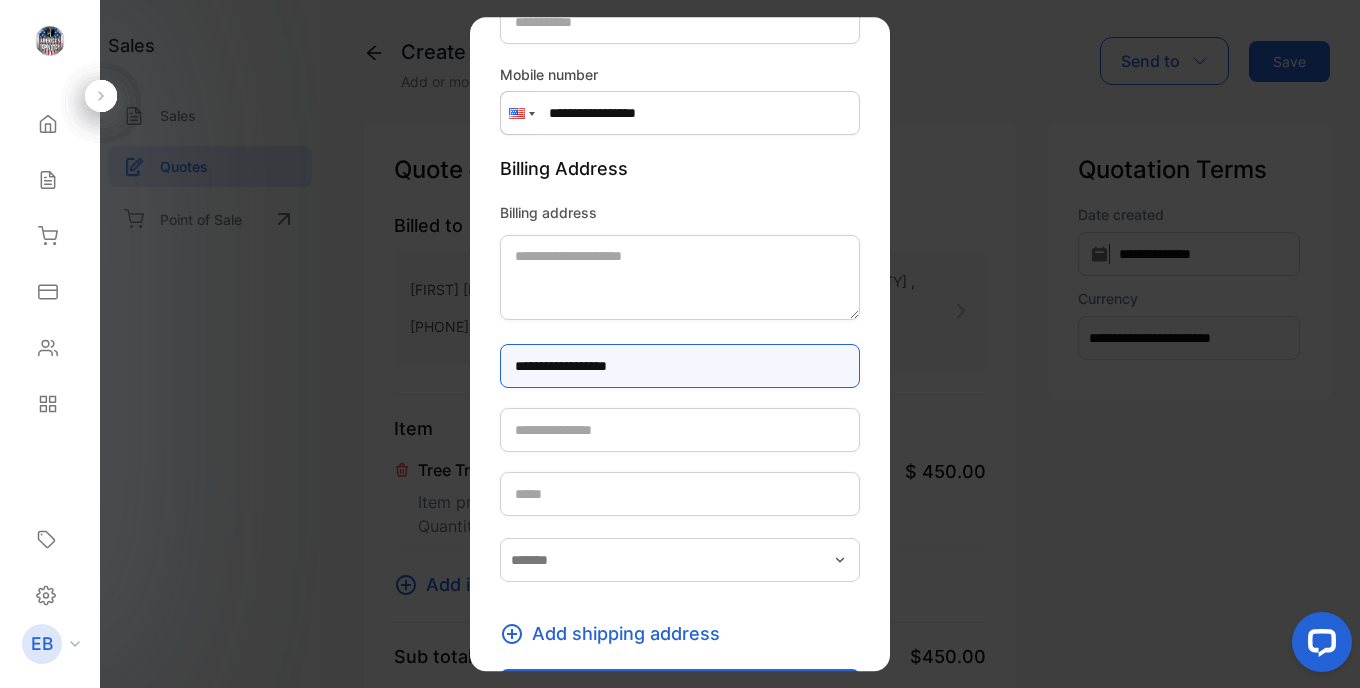 type on "**********" 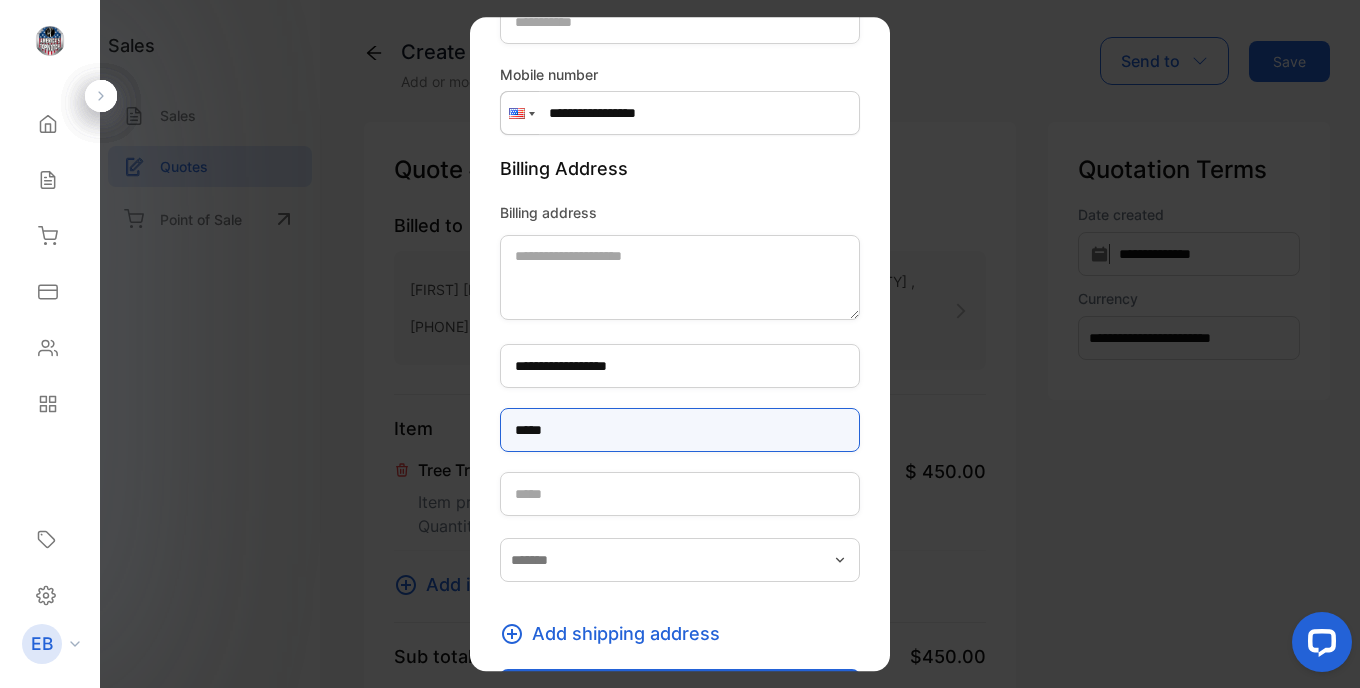 type on "*****" 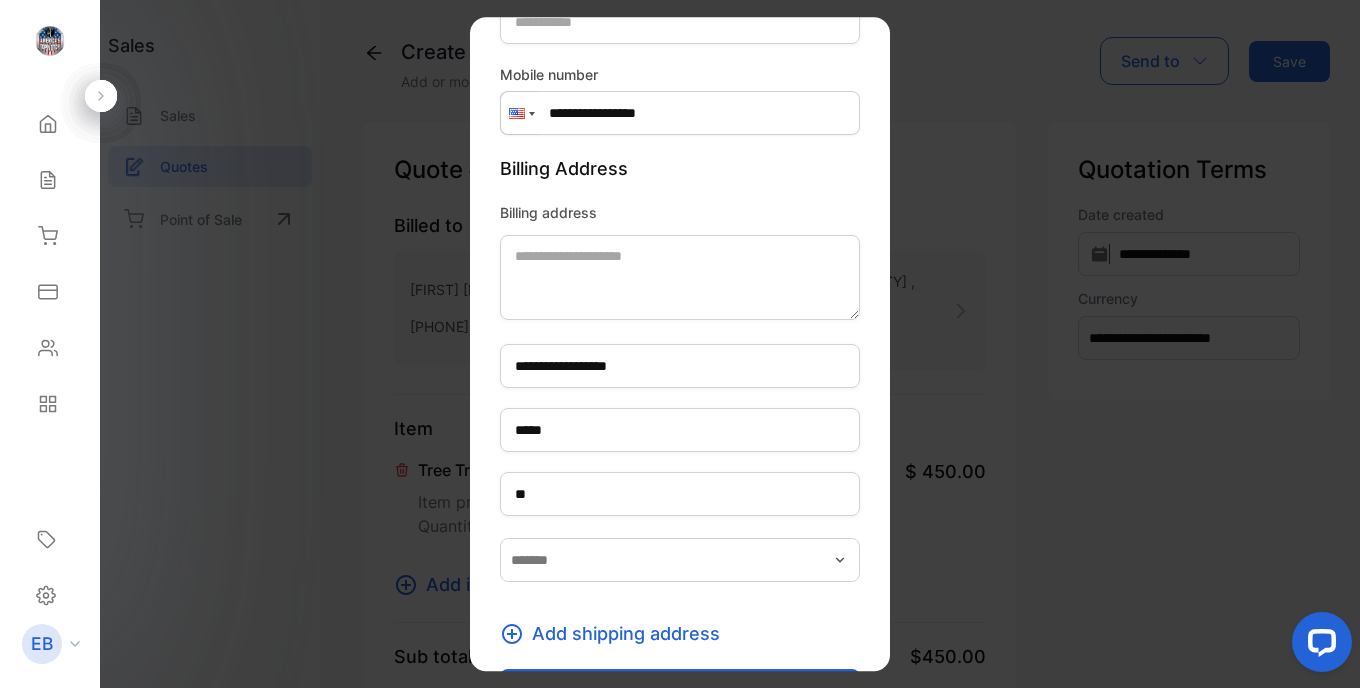 type on "**" 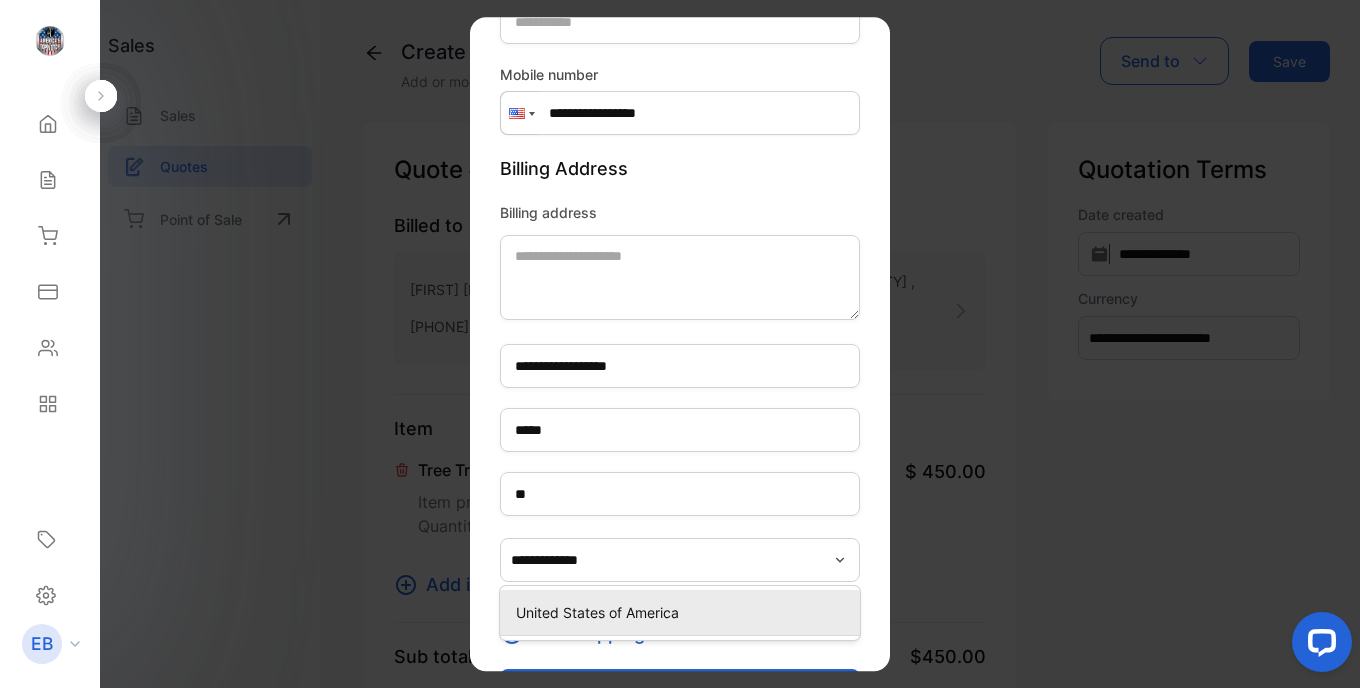 click on "United States of America" at bounding box center [680, 612] 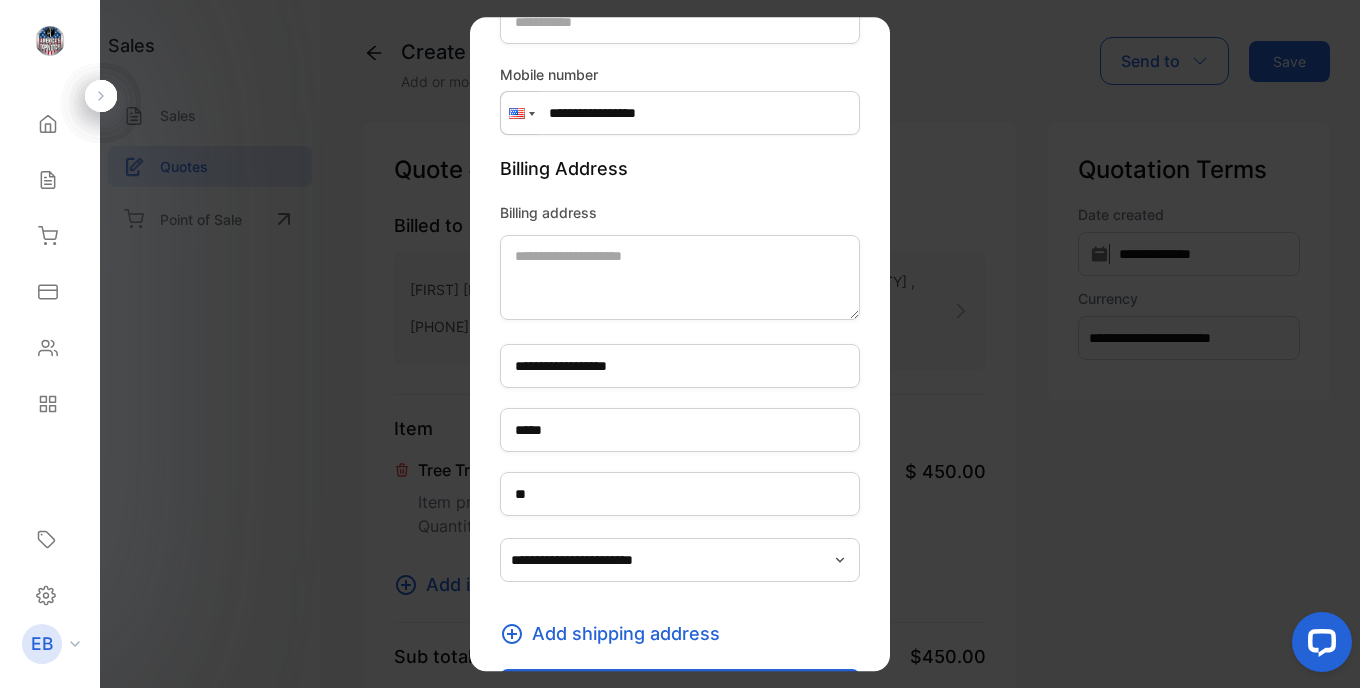 click on "Add billing address Add shipping address" at bounding box center (680, 628) 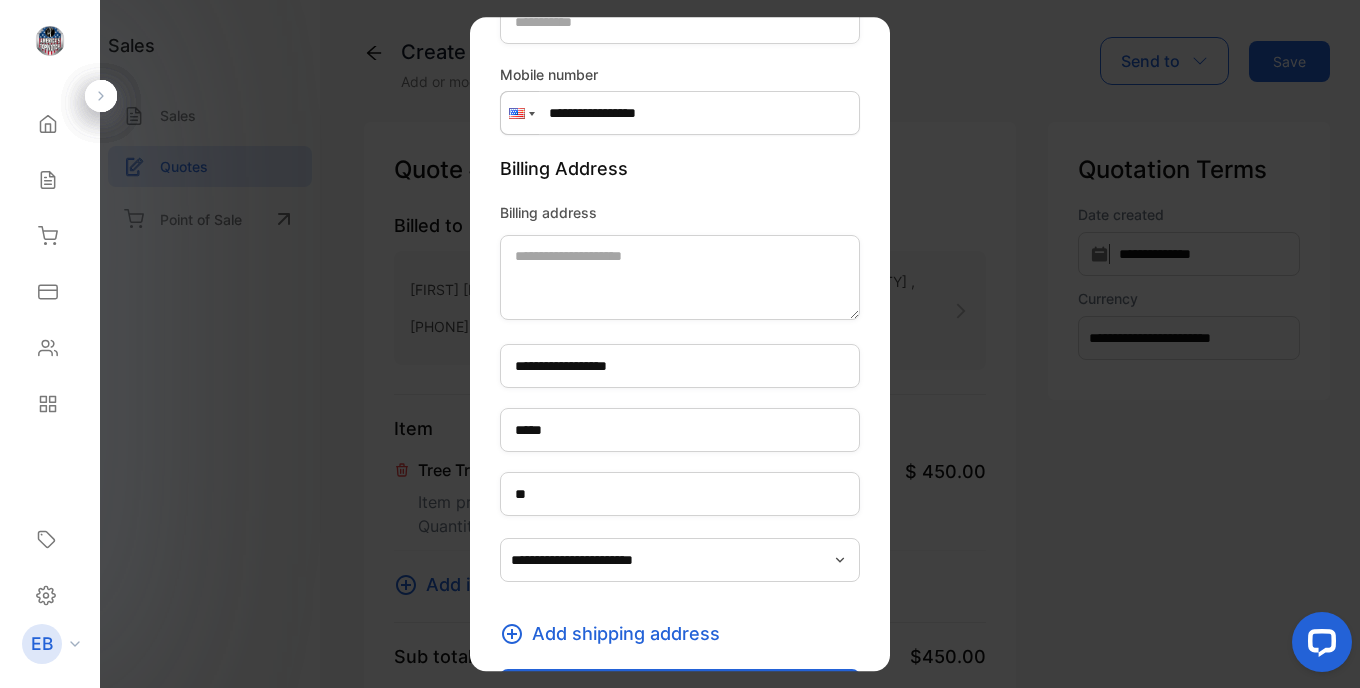 scroll, scrollTop: 418, scrollLeft: 0, axis: vertical 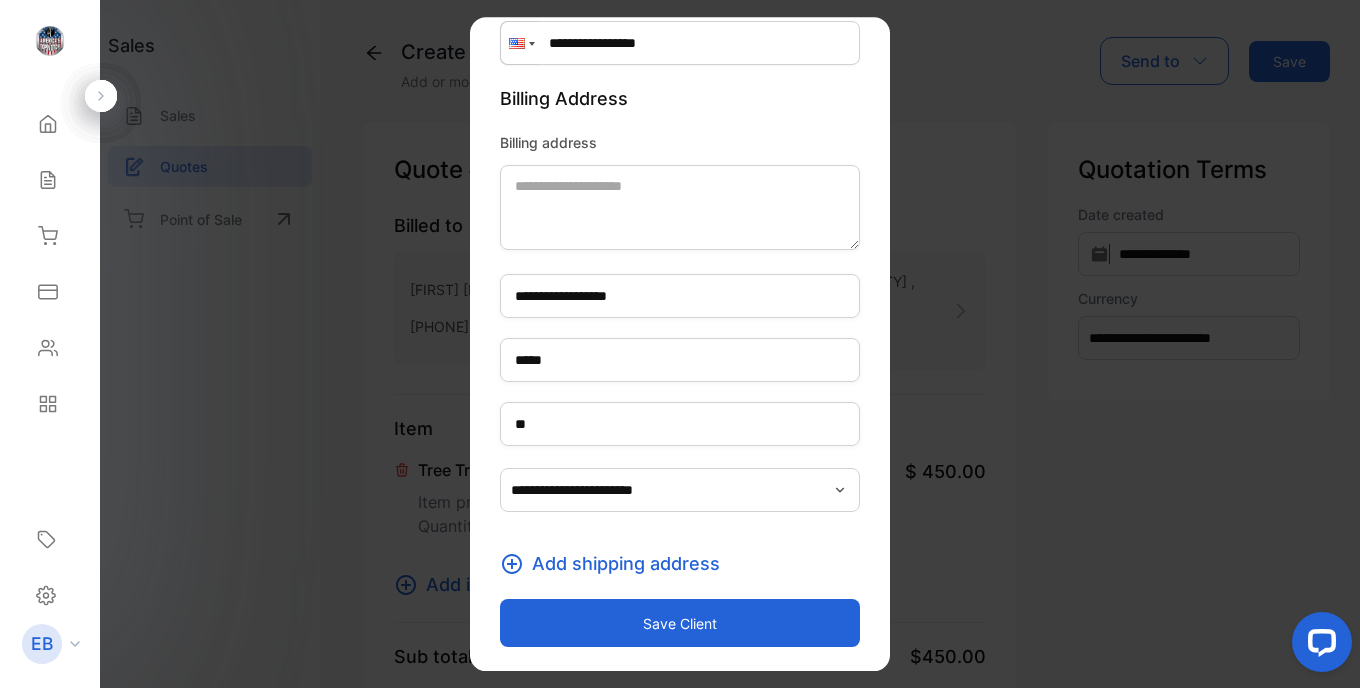 click on "Save client" at bounding box center [680, 623] 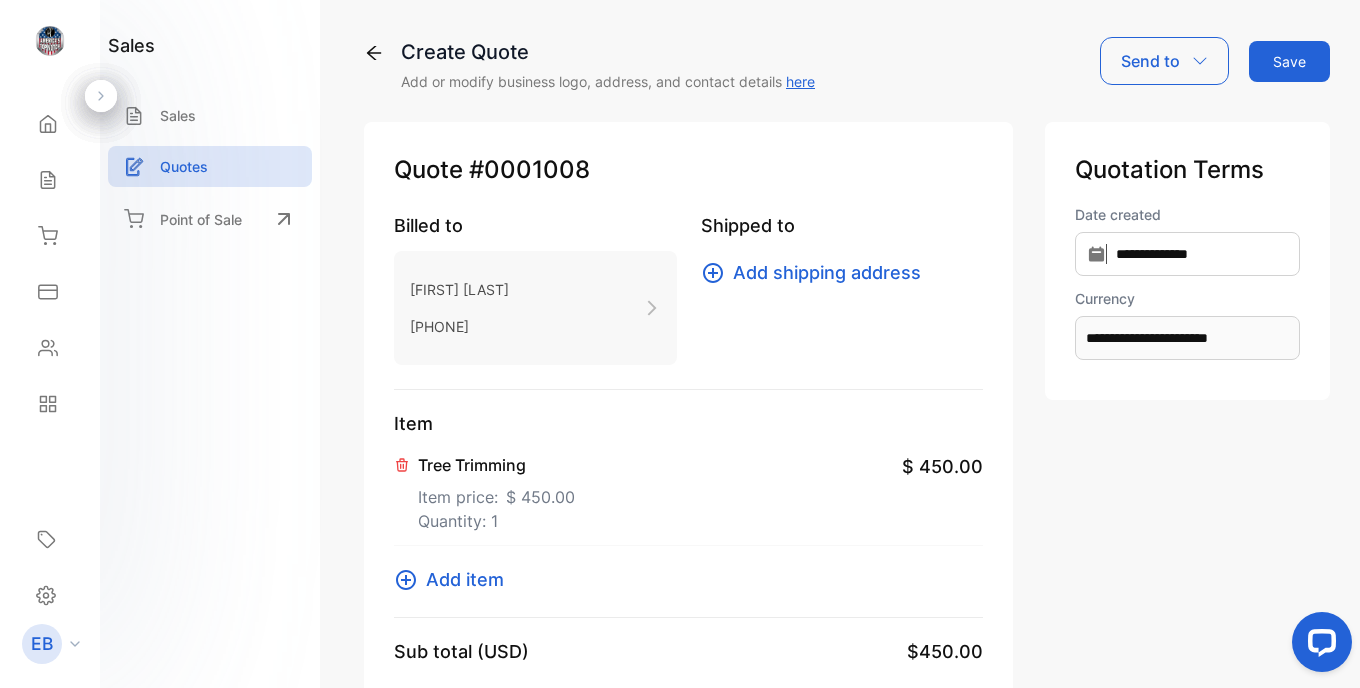 click on "Add shipping address" at bounding box center (827, 272) 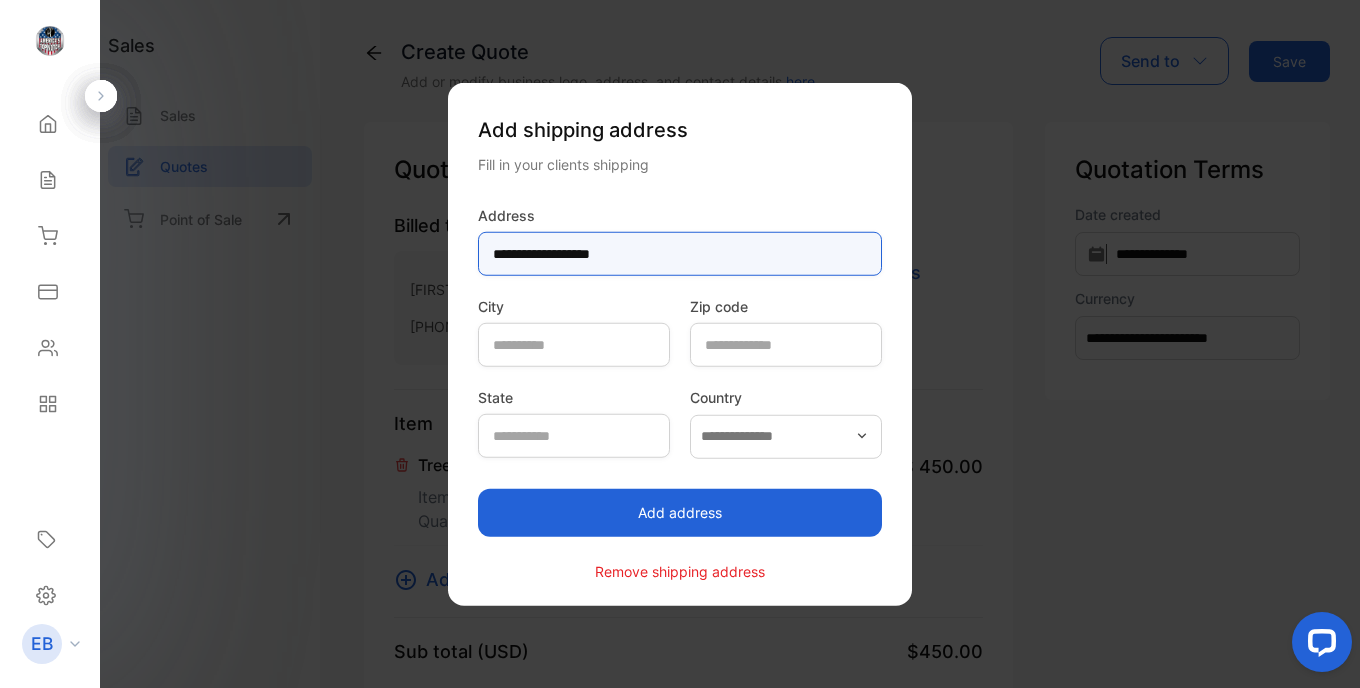 type on "**********" 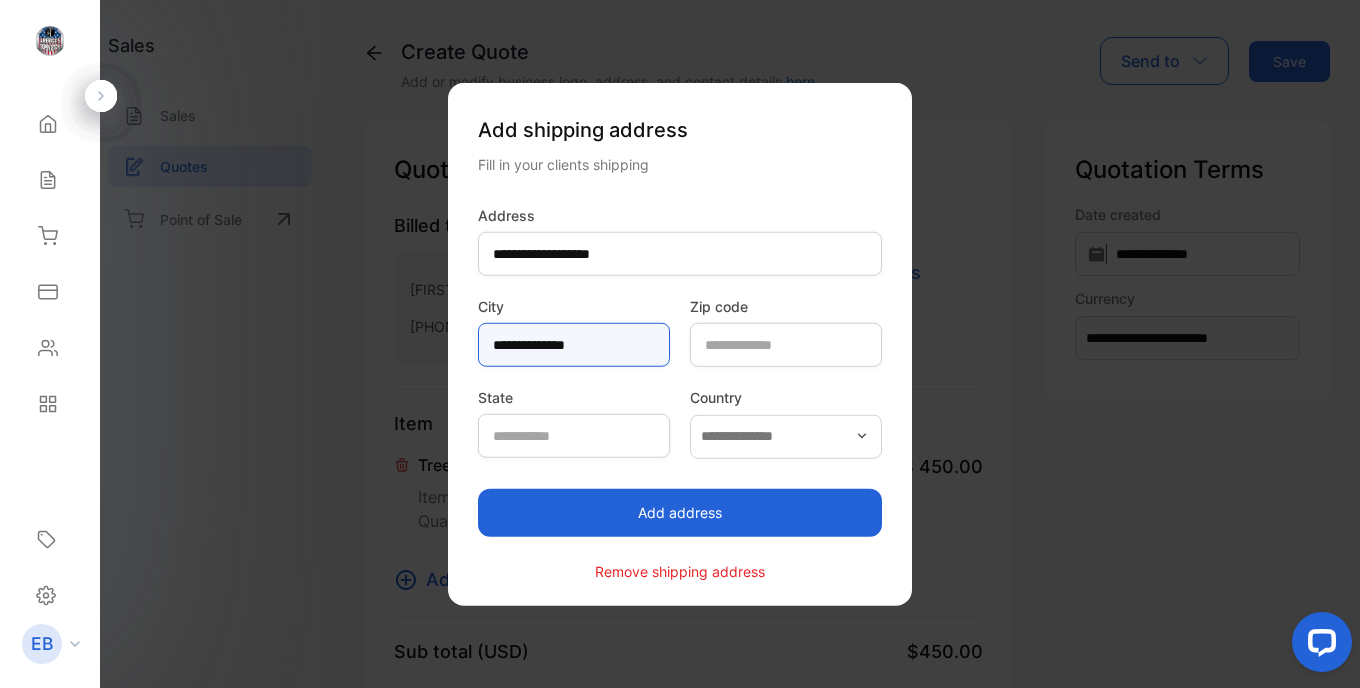 type on "**********" 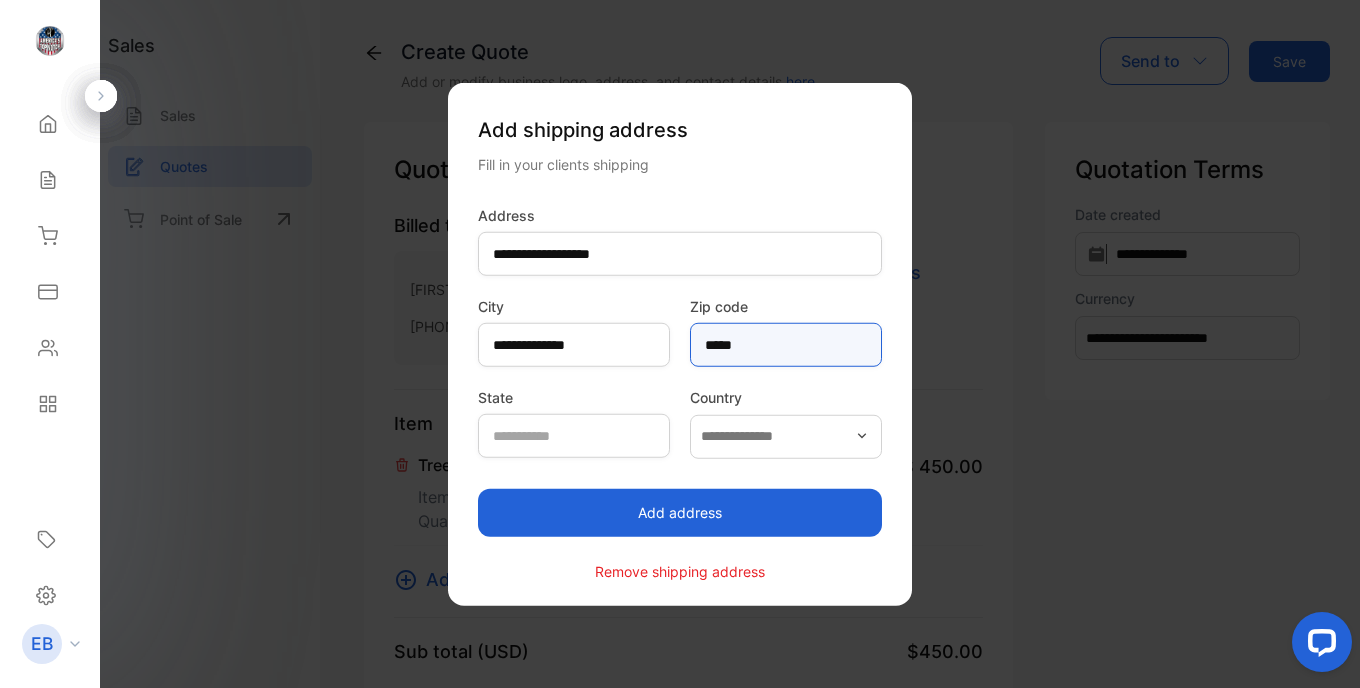 type on "*****" 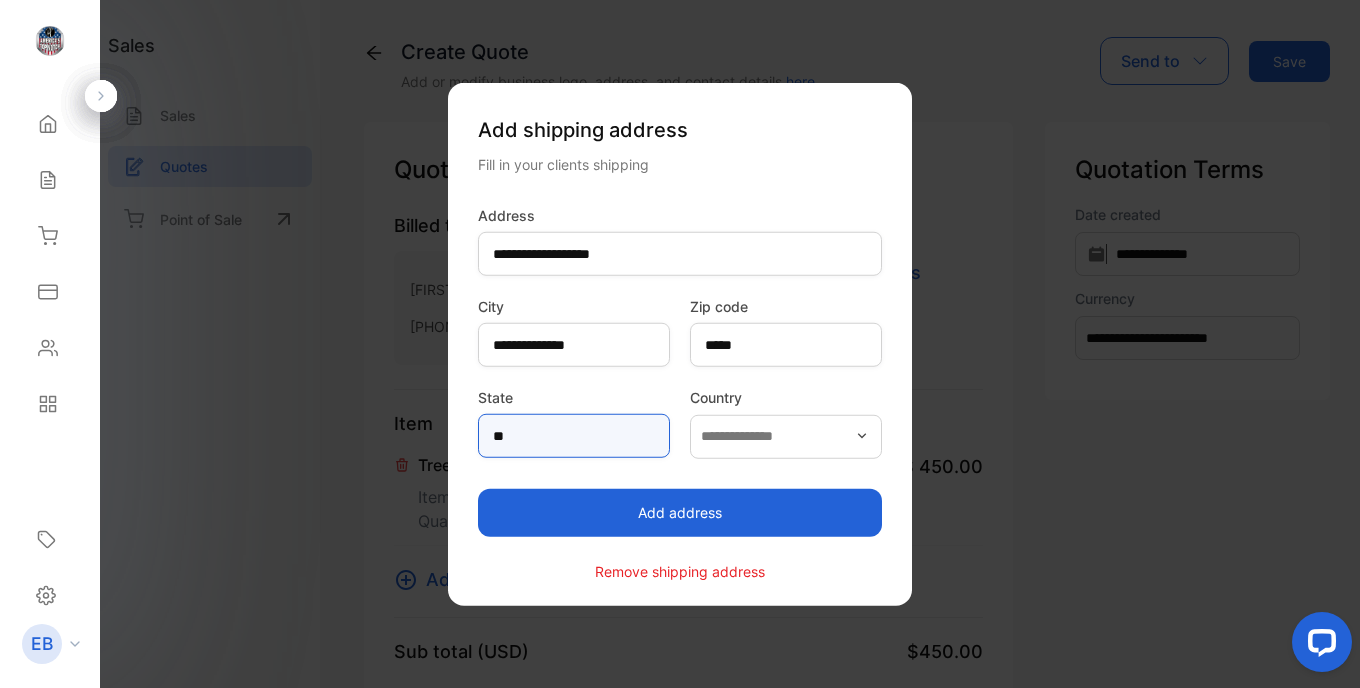 type on "**" 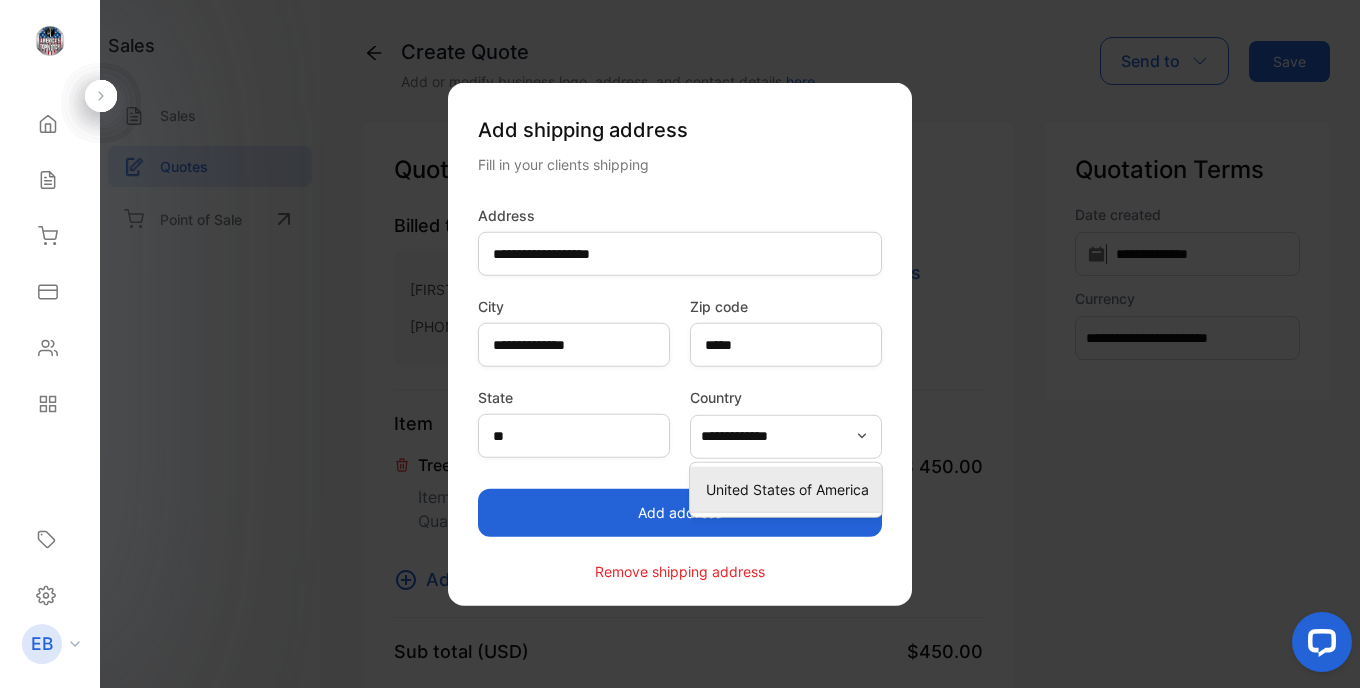 click on "United States of America" at bounding box center (786, 488) 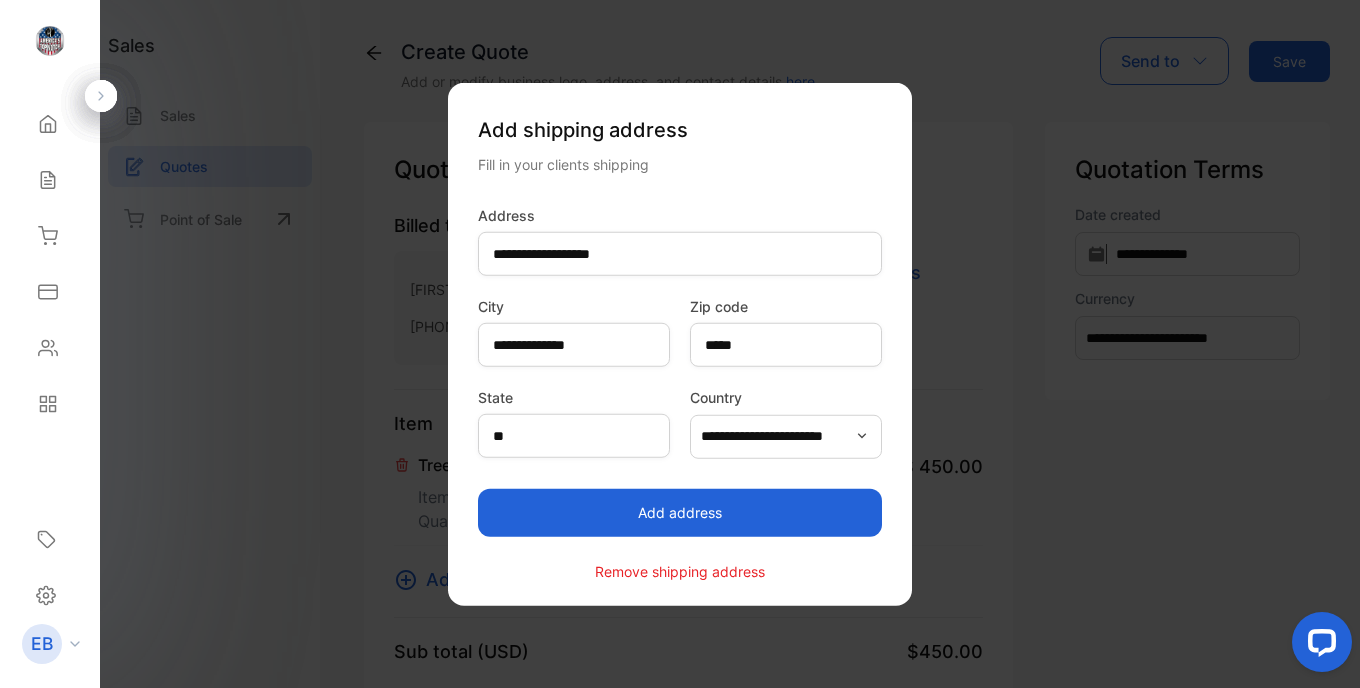 click on "Add address" at bounding box center (680, 506) 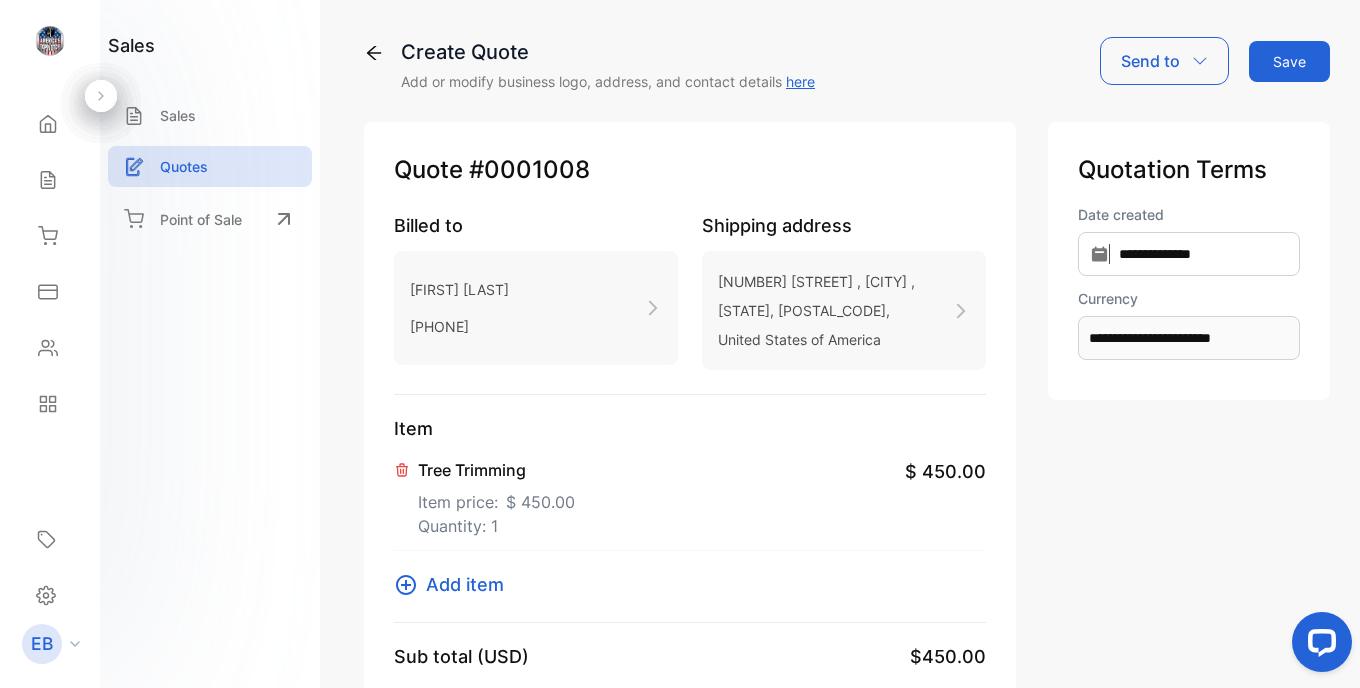scroll, scrollTop: 612, scrollLeft: 0, axis: vertical 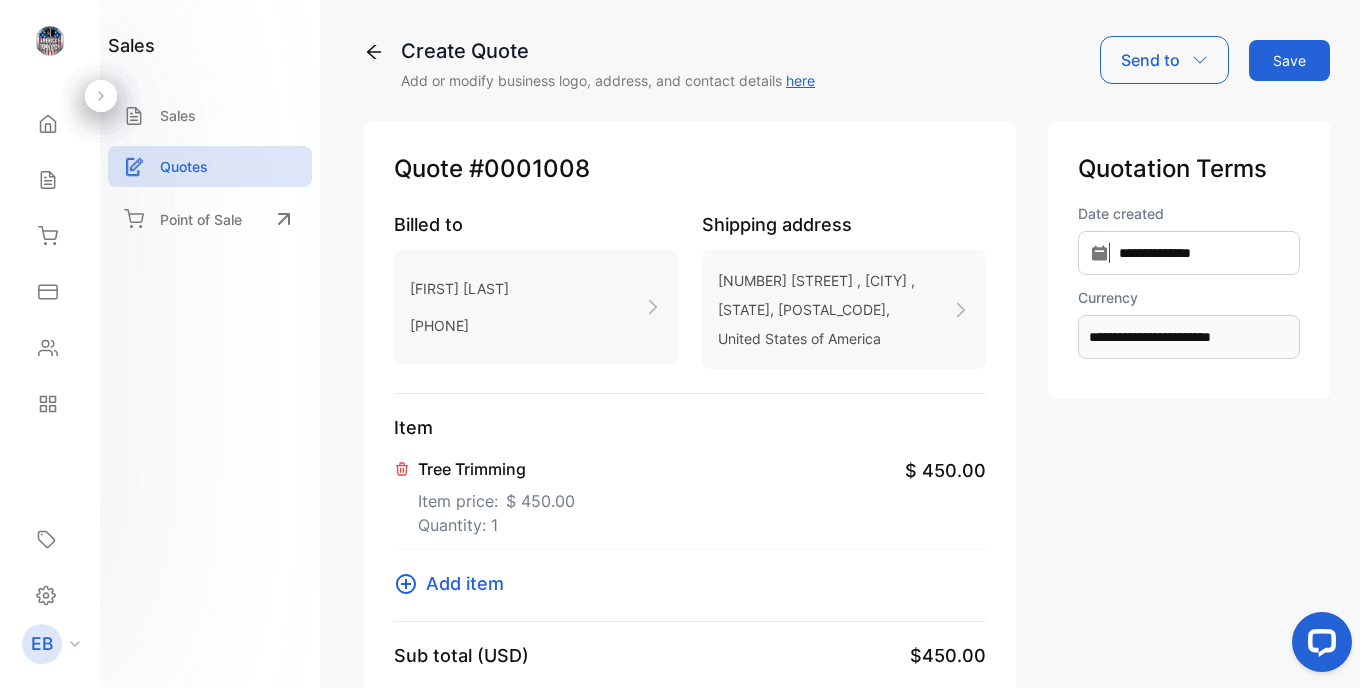 click on "Save" at bounding box center [1289, 60] 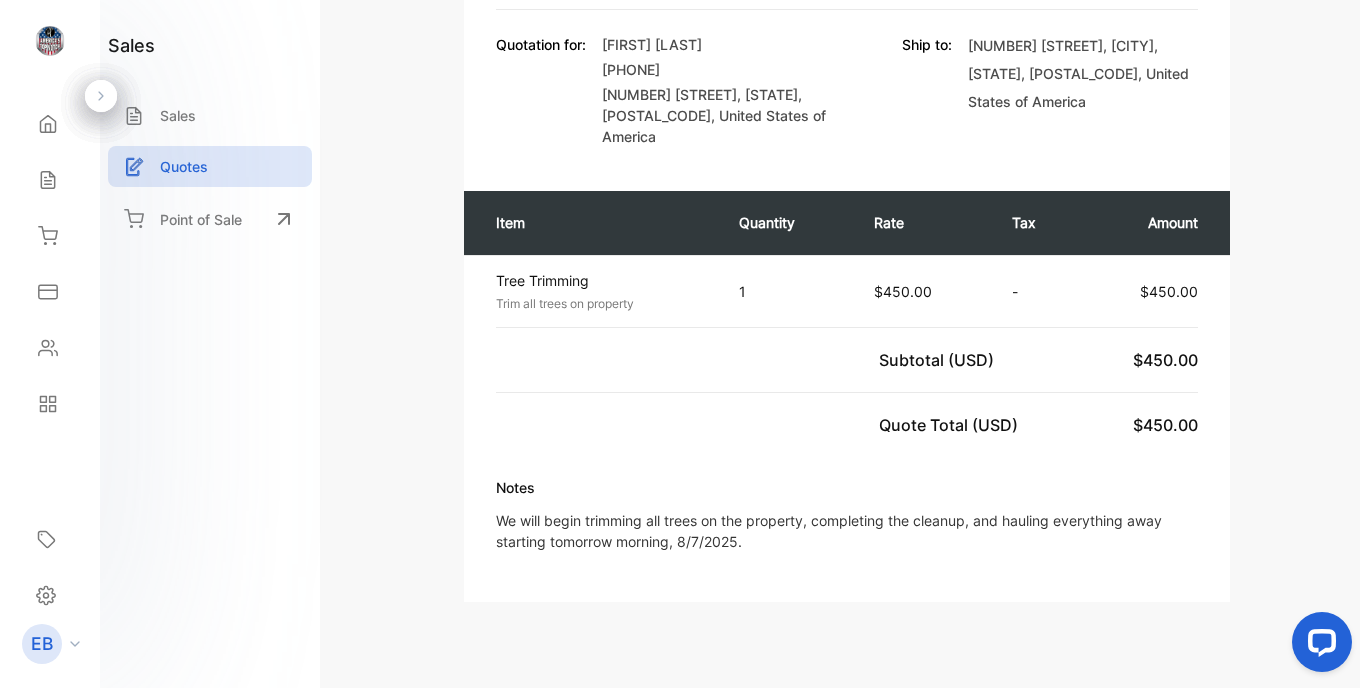 scroll, scrollTop: 0, scrollLeft: 0, axis: both 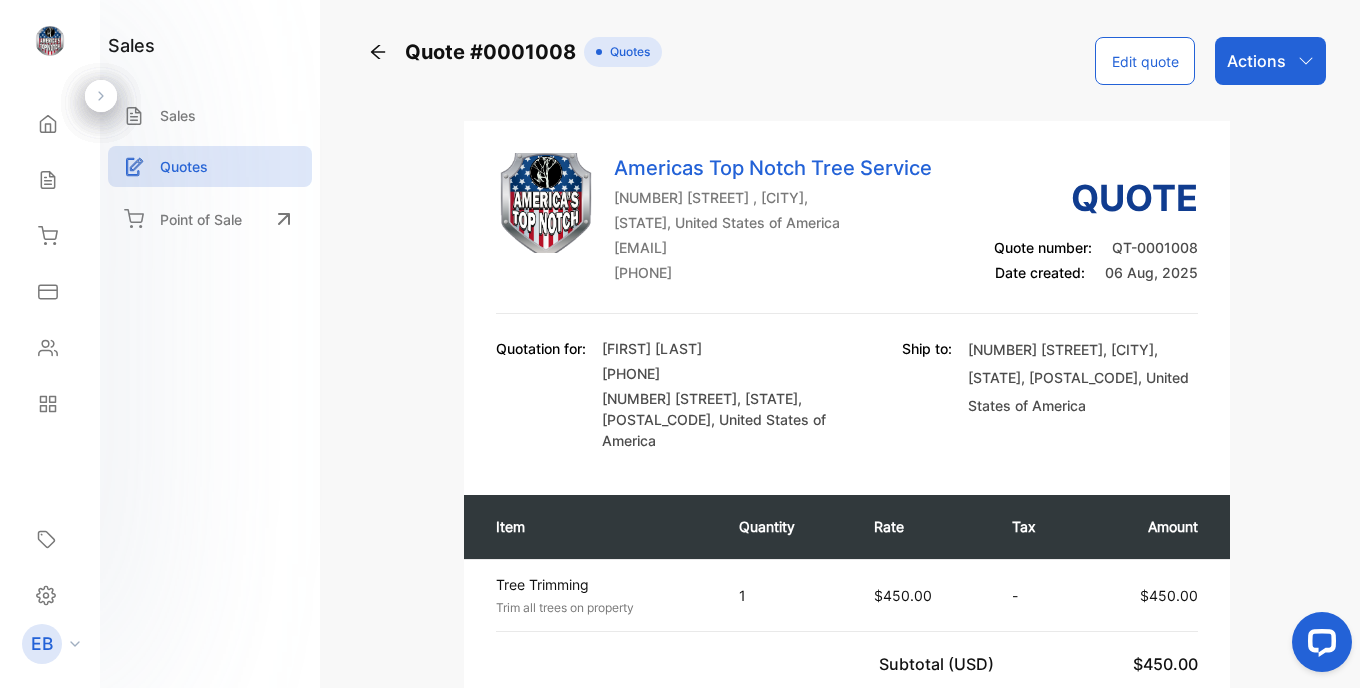 click on "Actions" at bounding box center (1256, 61) 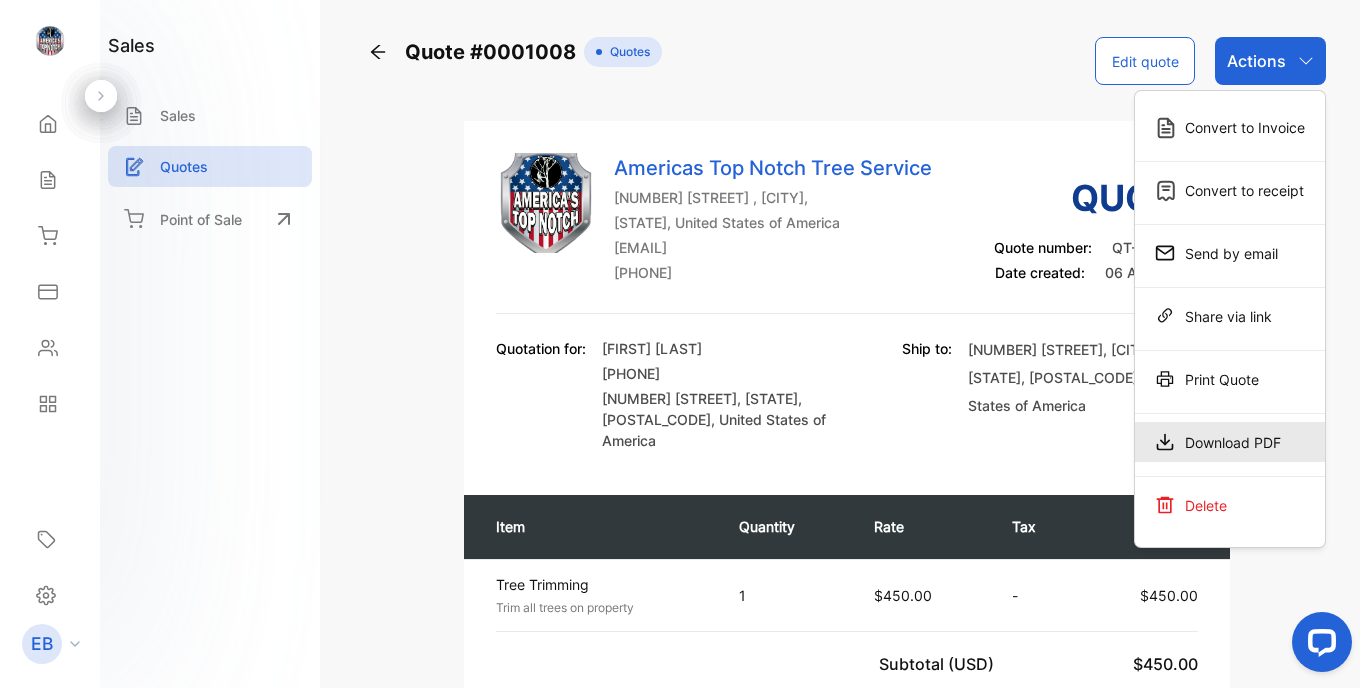 click on "Download PDF" at bounding box center [1230, 442] 